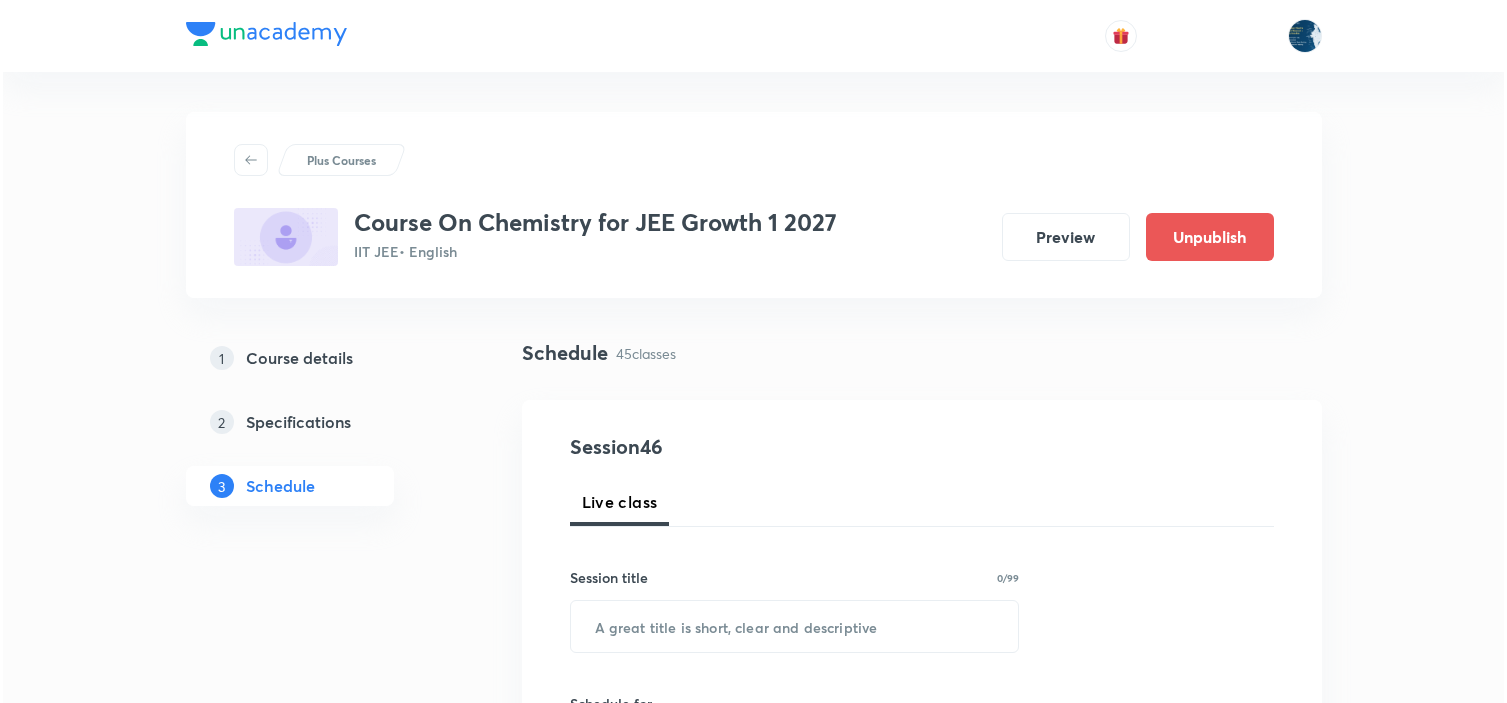 scroll, scrollTop: 0, scrollLeft: 0, axis: both 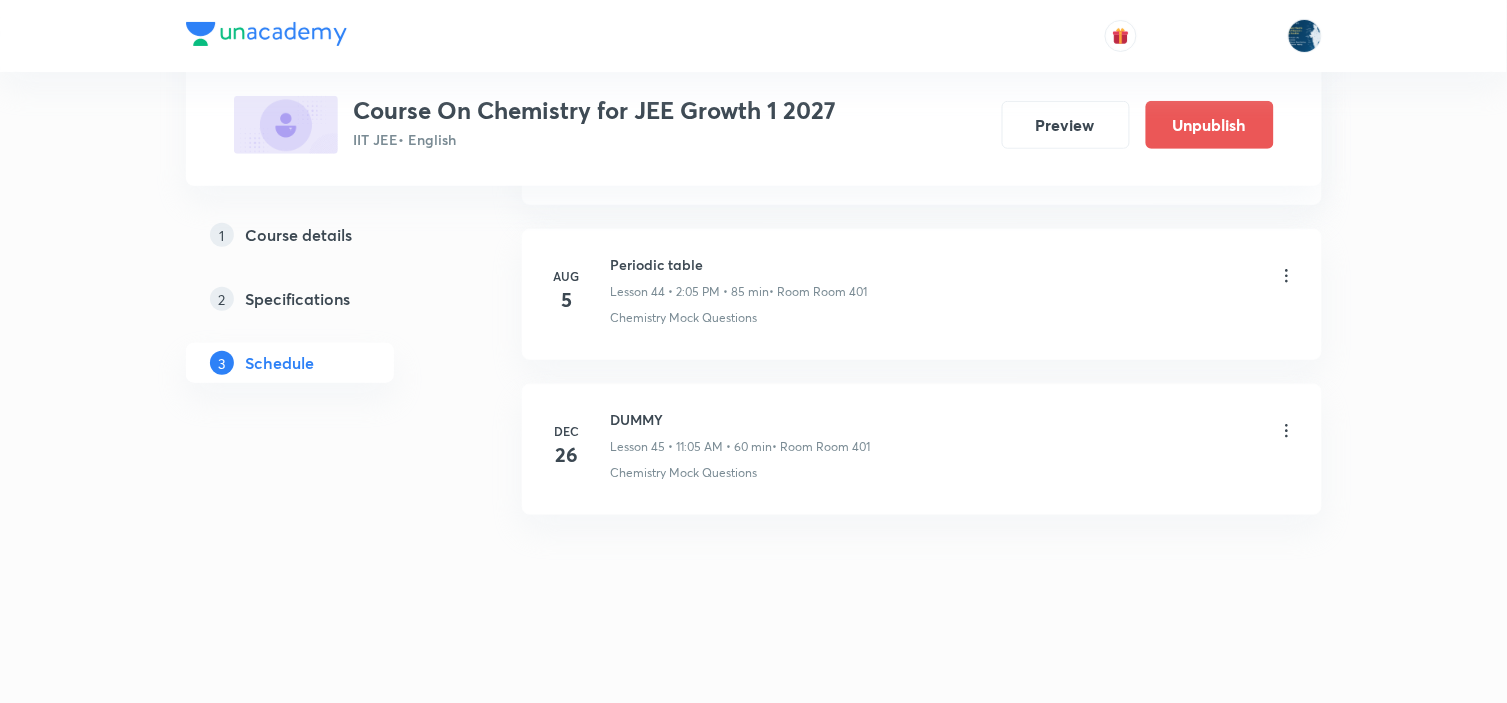click 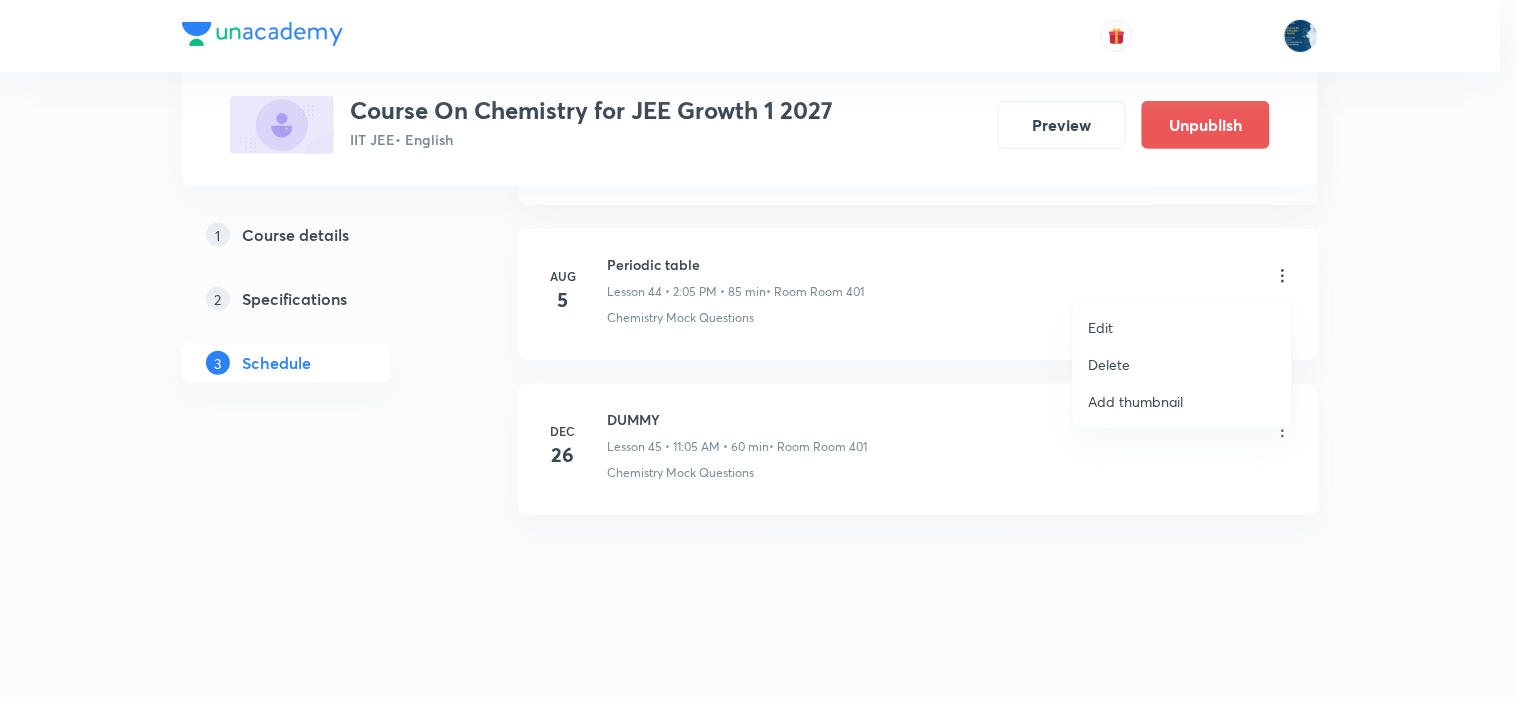 click on "Delete" at bounding box center (1182, 364) 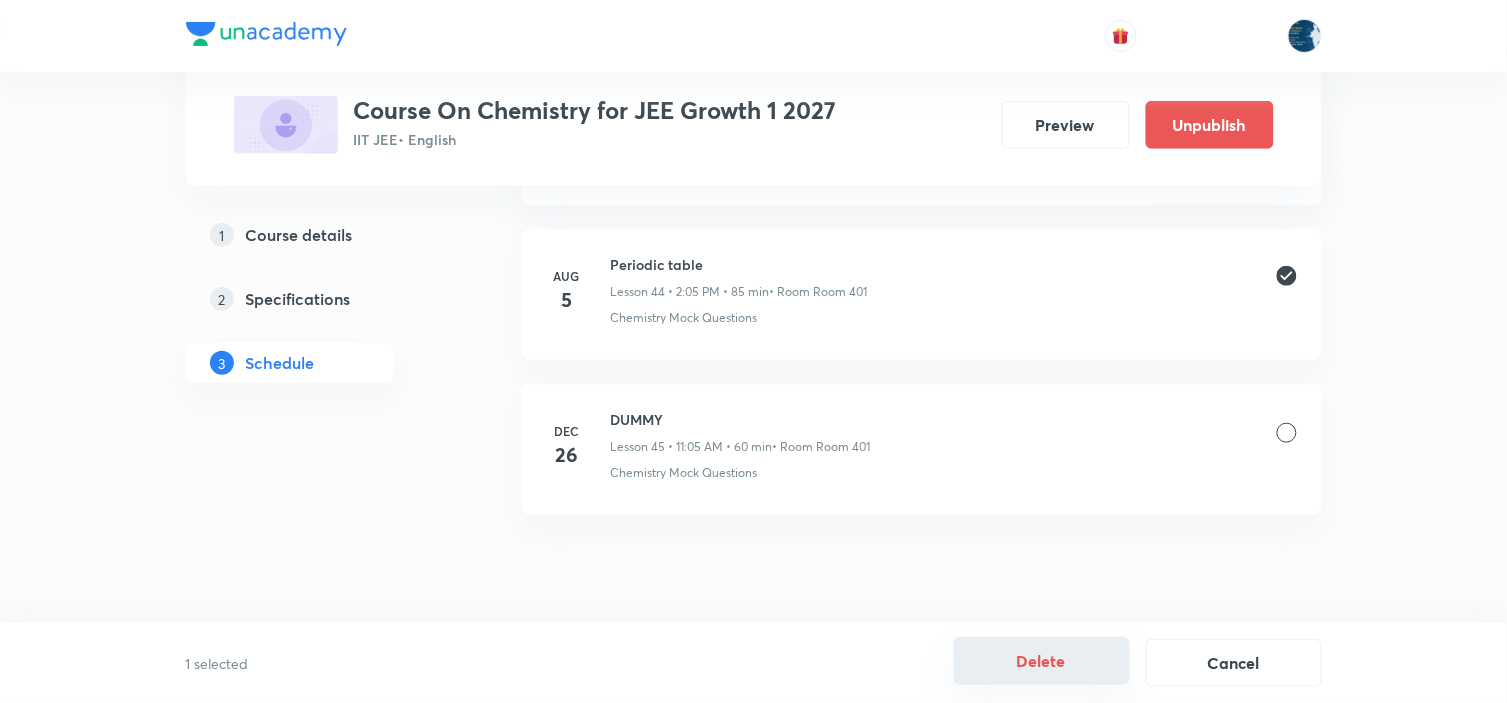 click on "Delete" at bounding box center [1042, 661] 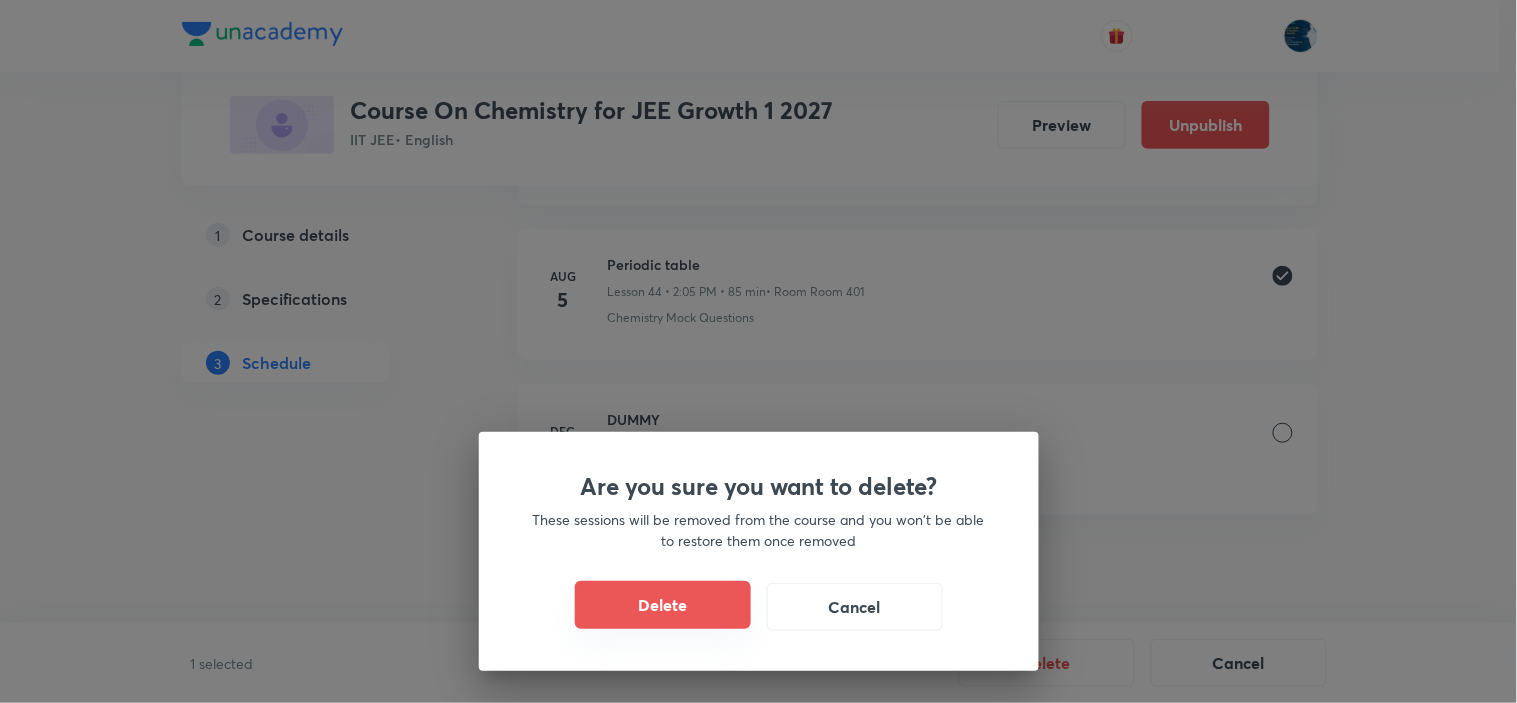 click on "Delete" at bounding box center (663, 605) 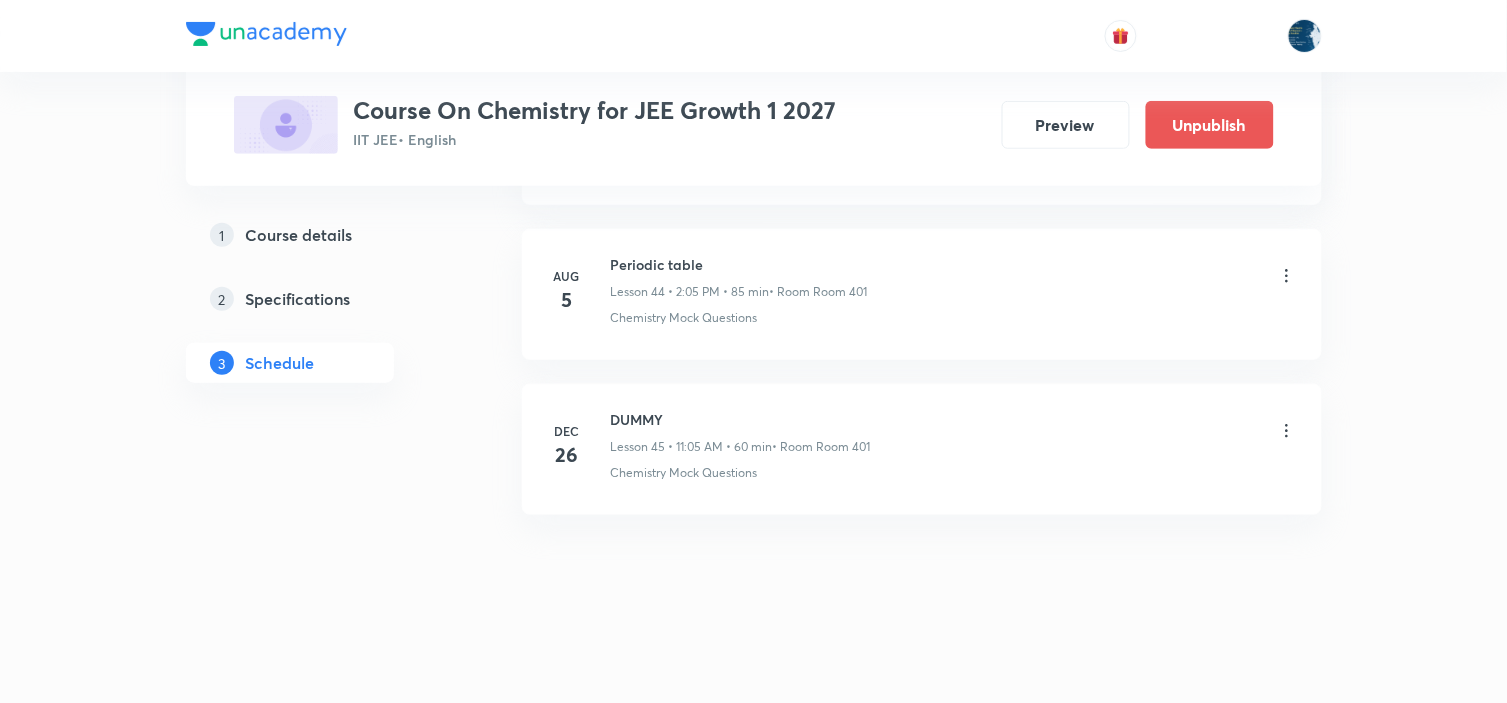 click on "Periodic table" at bounding box center (739, 264) 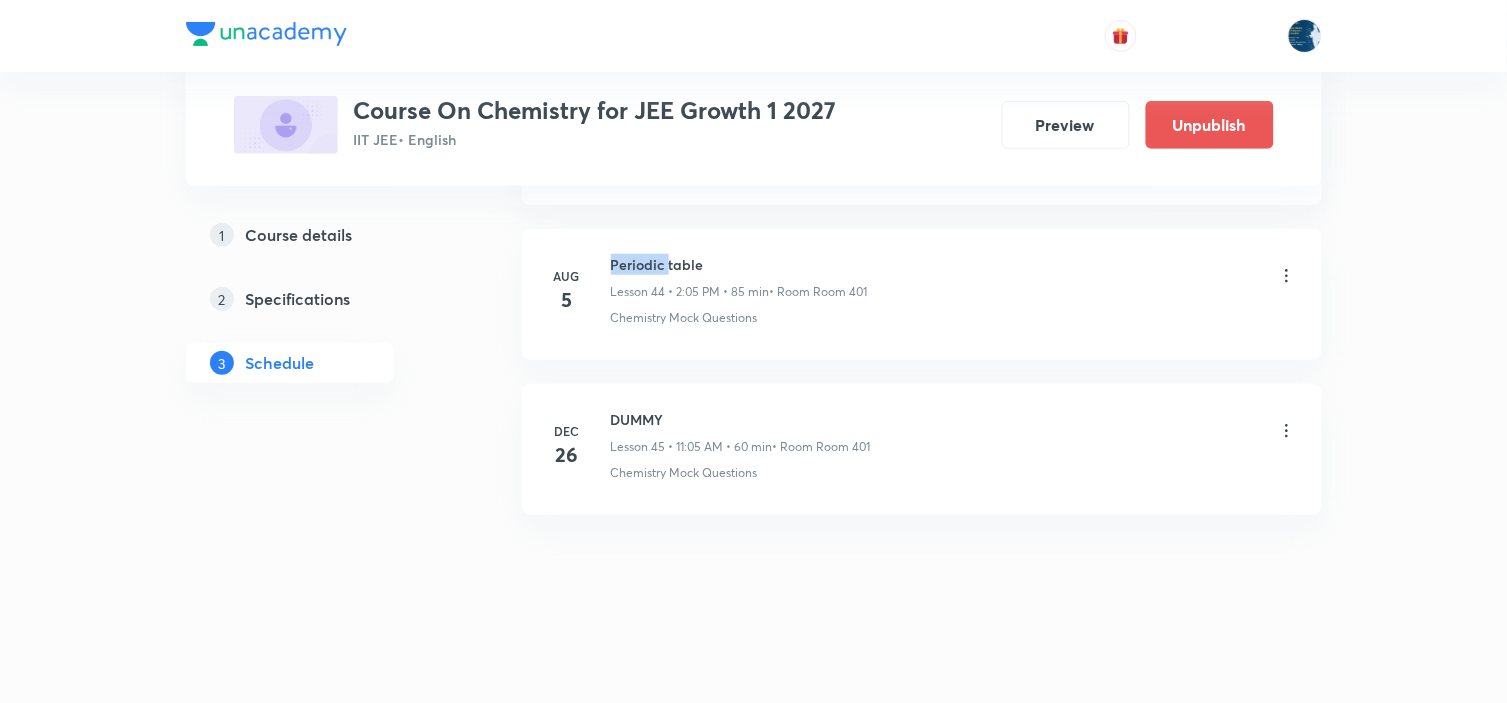 click on "Periodic table" at bounding box center [739, 264] 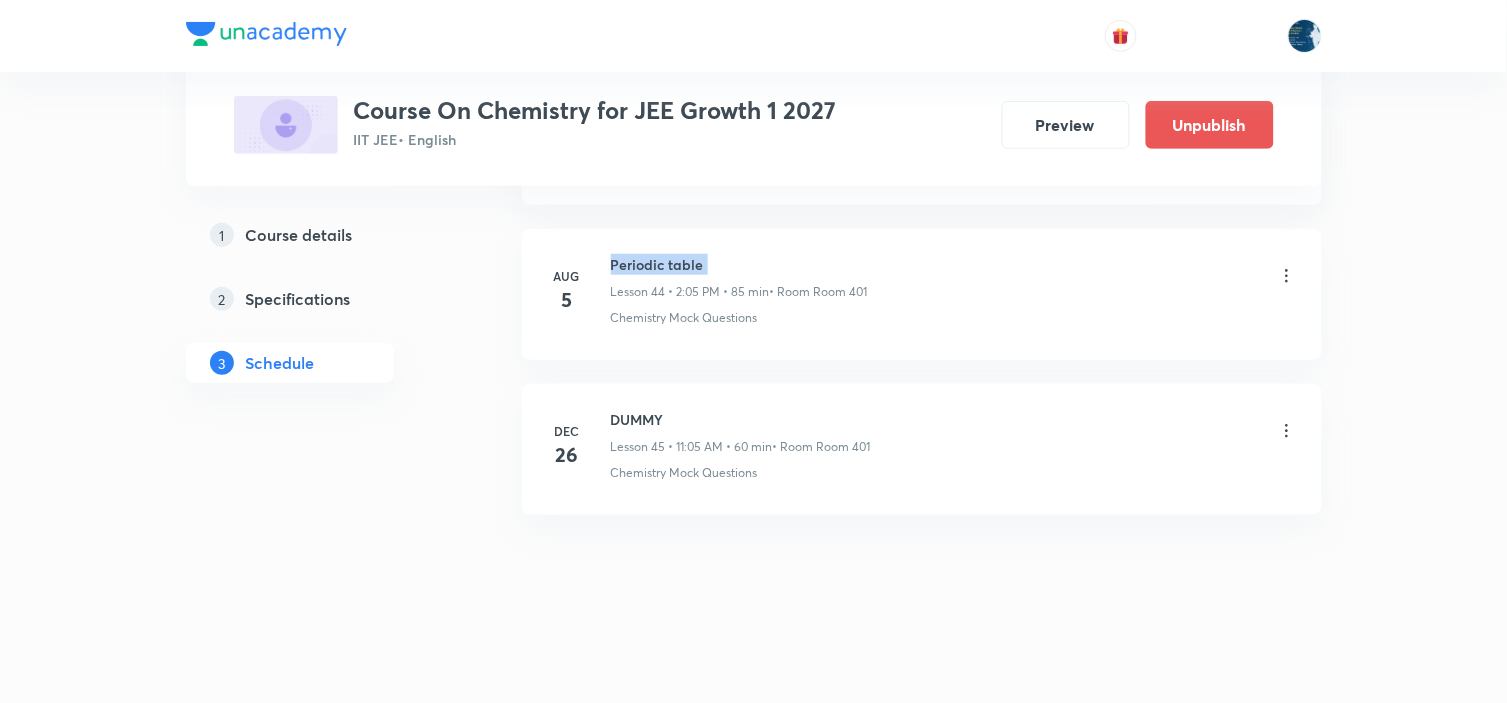 click on "Periodic table" at bounding box center (739, 264) 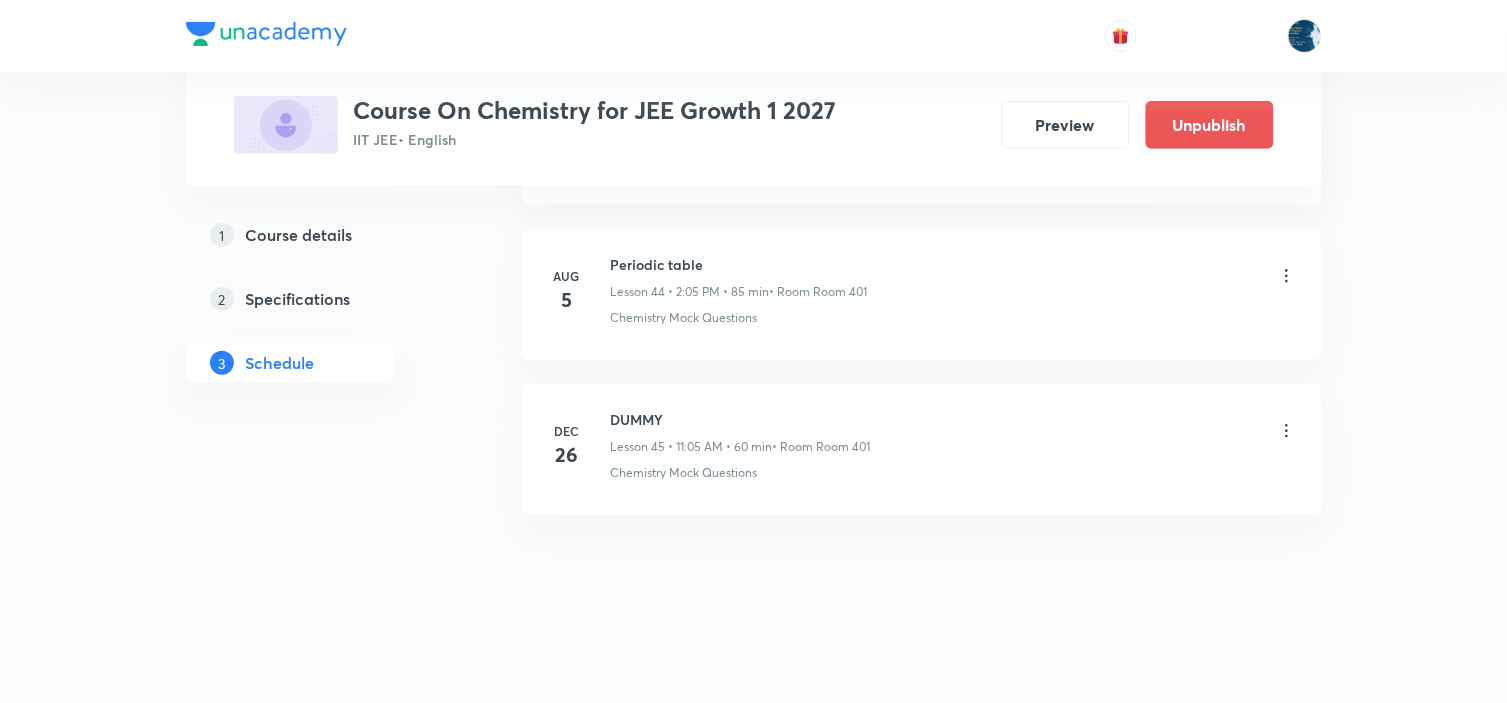 scroll, scrollTop: 7856, scrollLeft: 0, axis: vertical 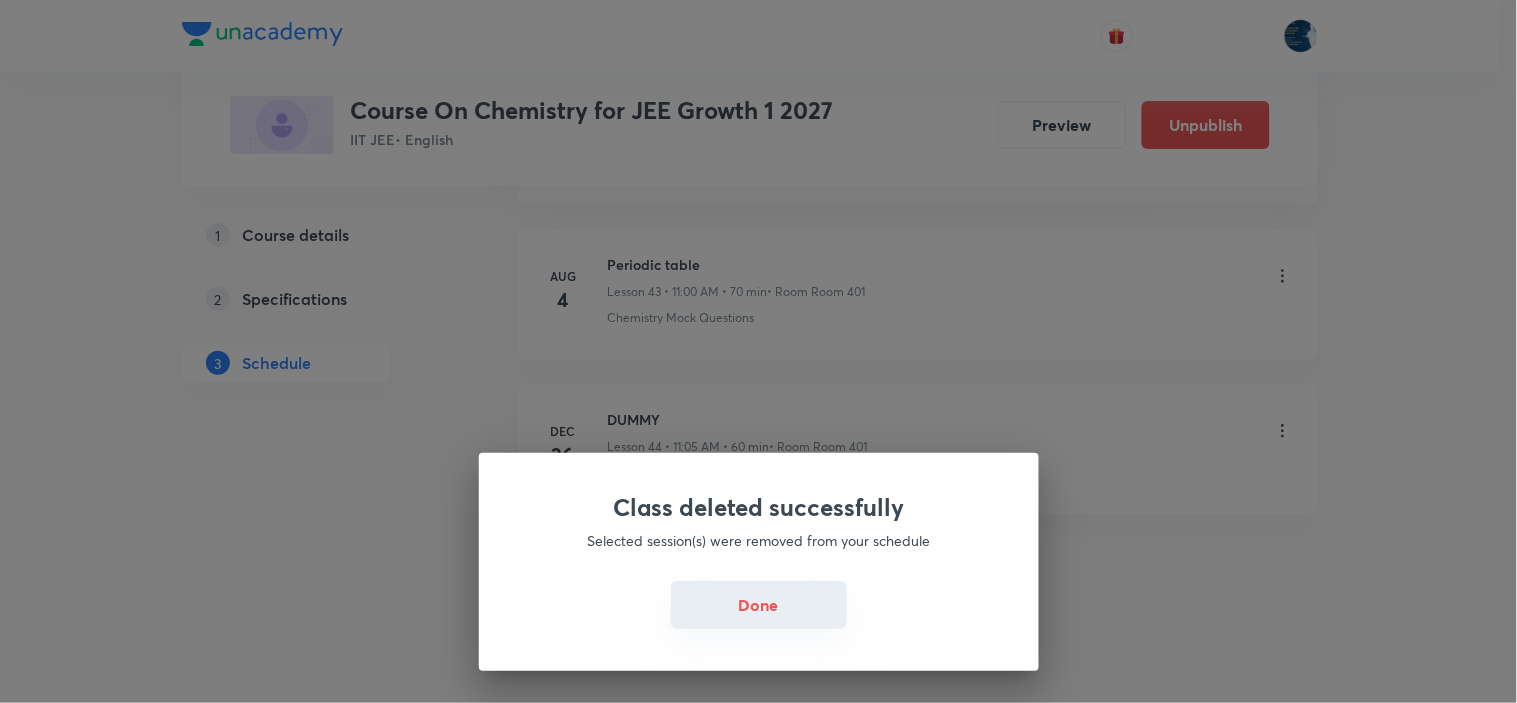 click on "Done" at bounding box center (759, 605) 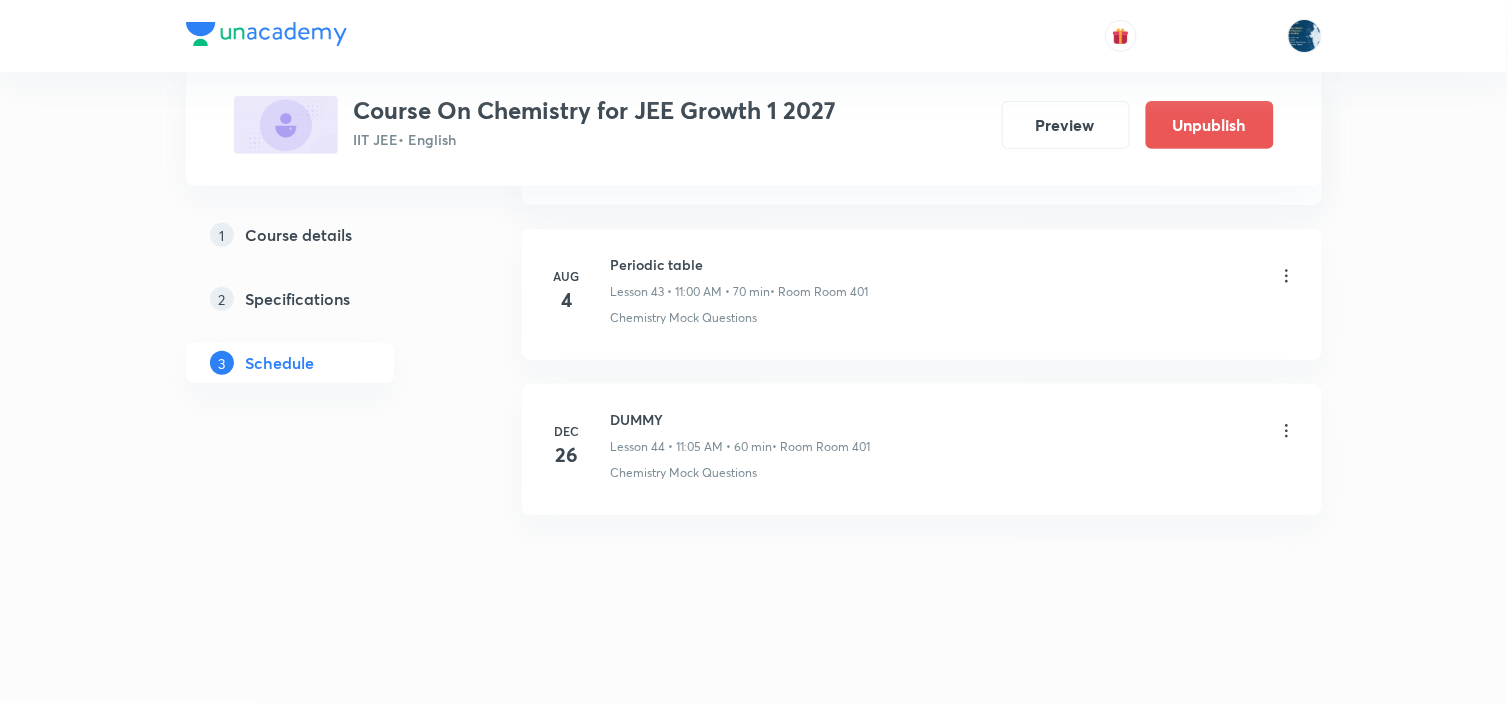 click on "Periodic table" at bounding box center (740, 264) 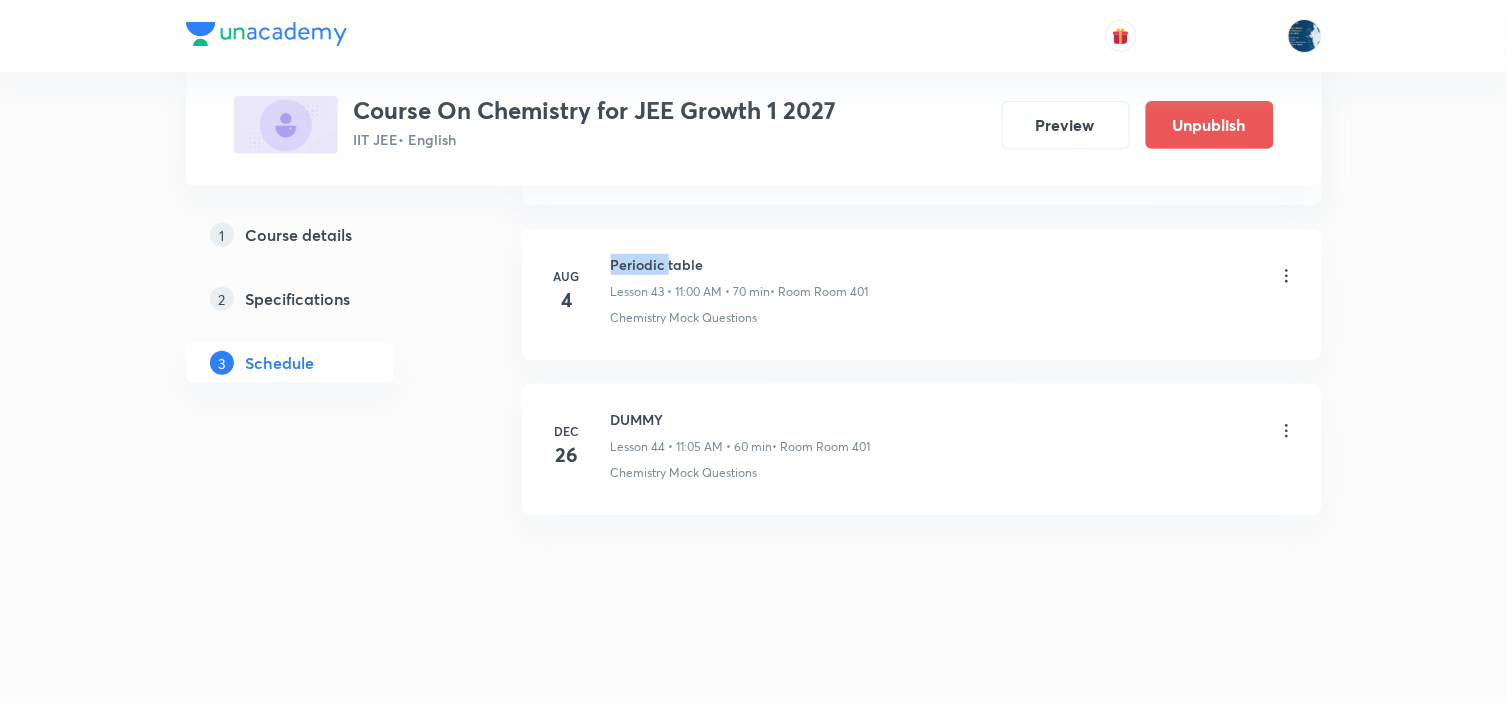 click on "Periodic table" at bounding box center [740, 264] 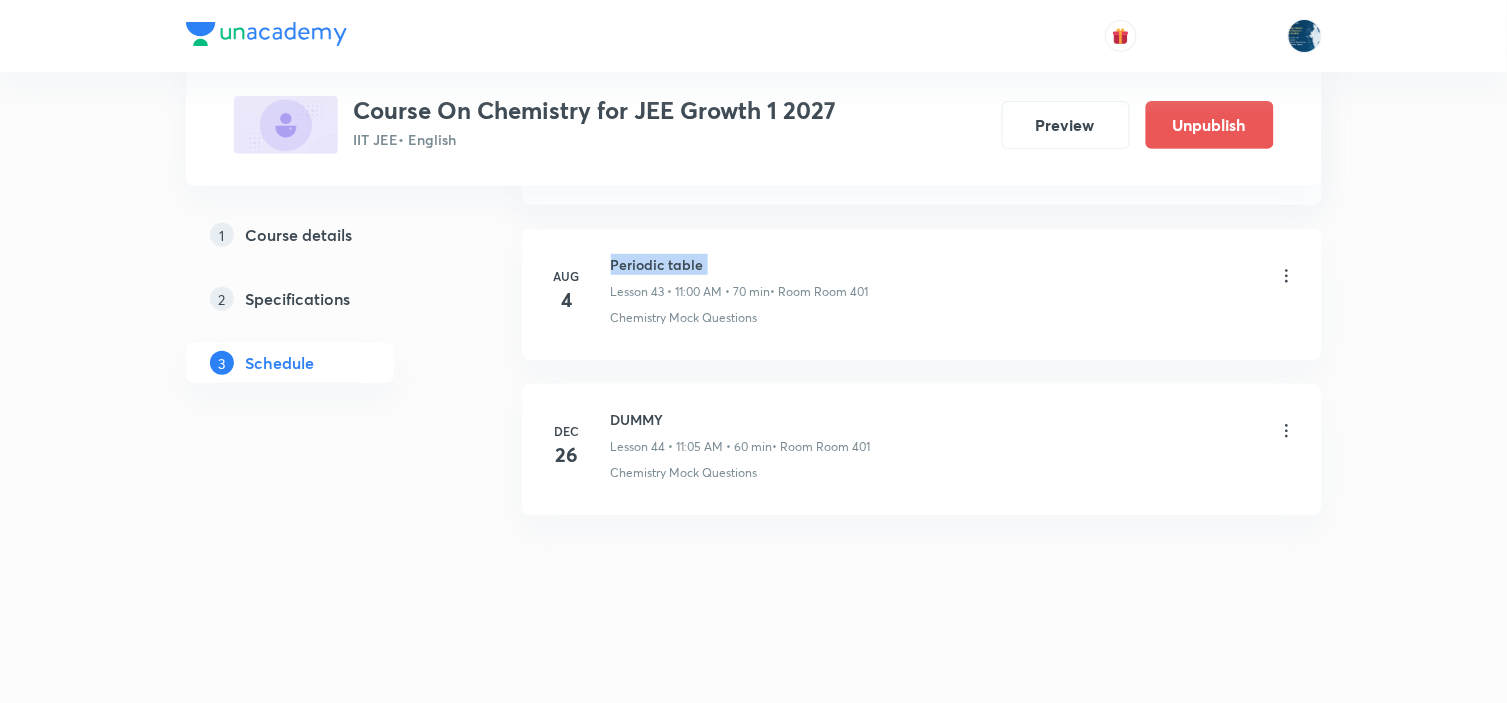 click on "Periodic table" at bounding box center (740, 264) 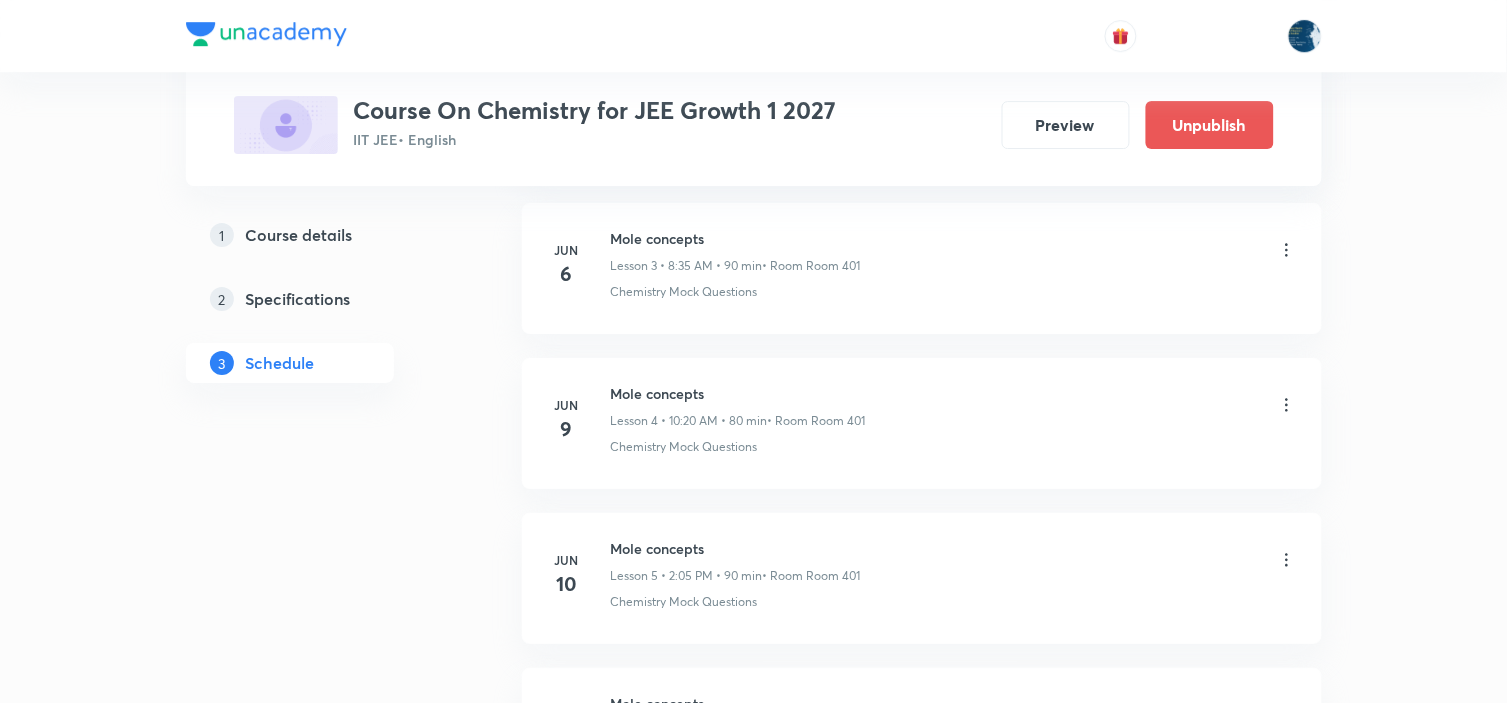 scroll, scrollTop: 1634, scrollLeft: 0, axis: vertical 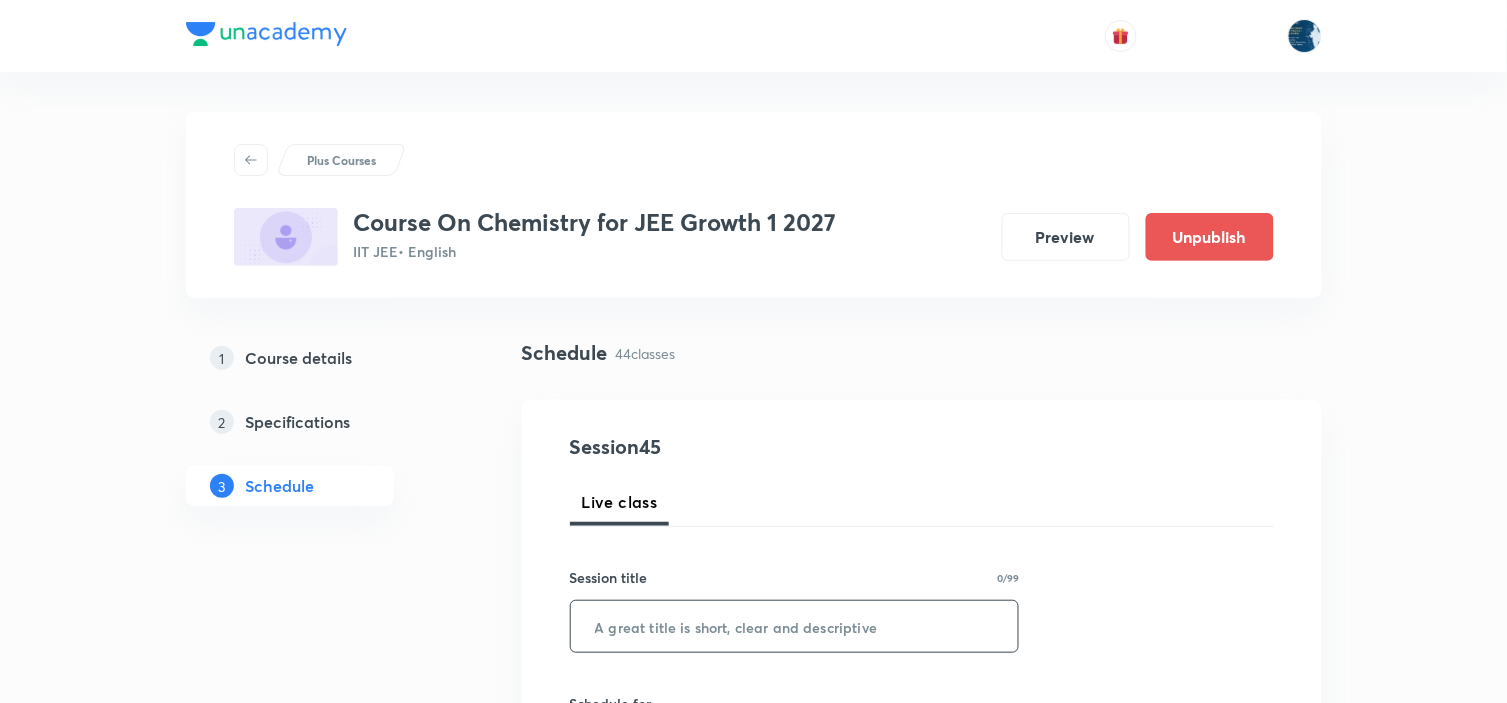 click at bounding box center [795, 626] 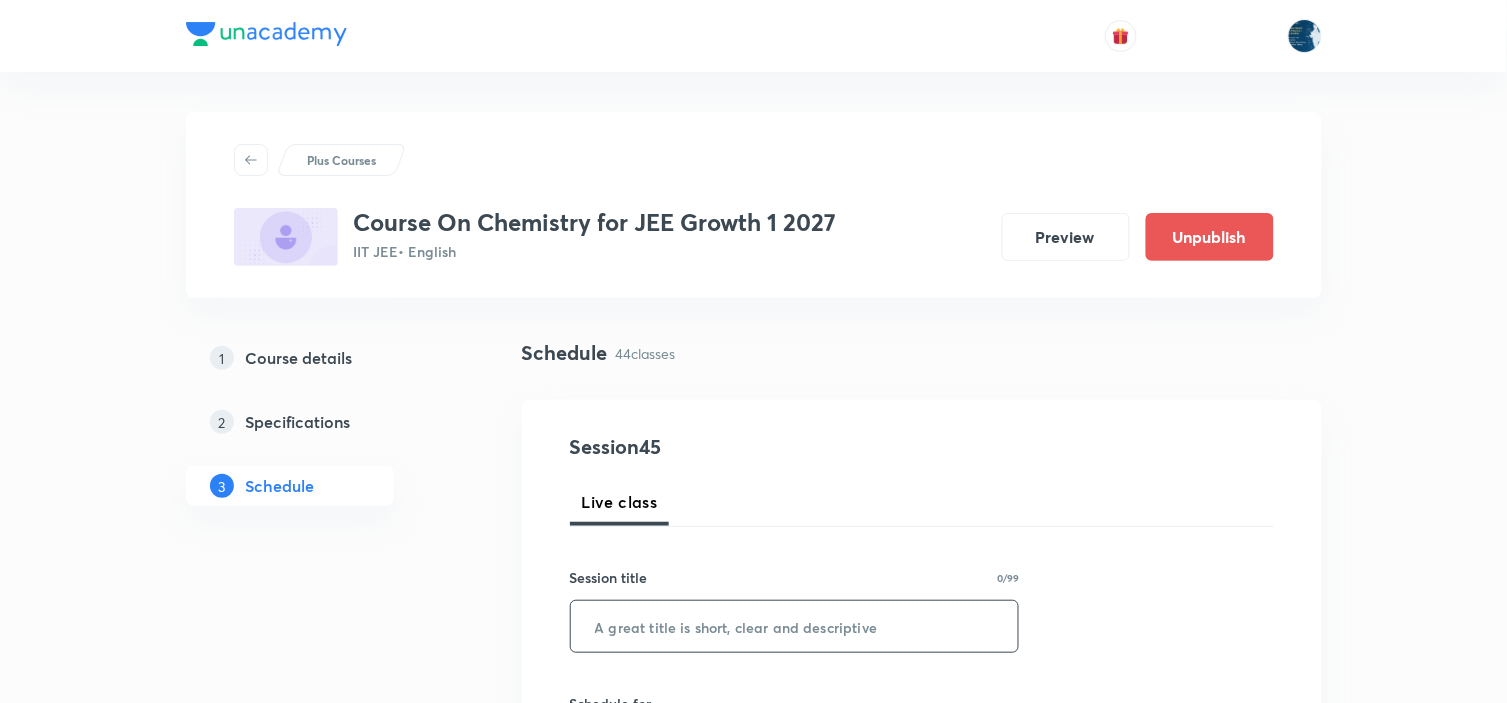 paste on "Periodic table" 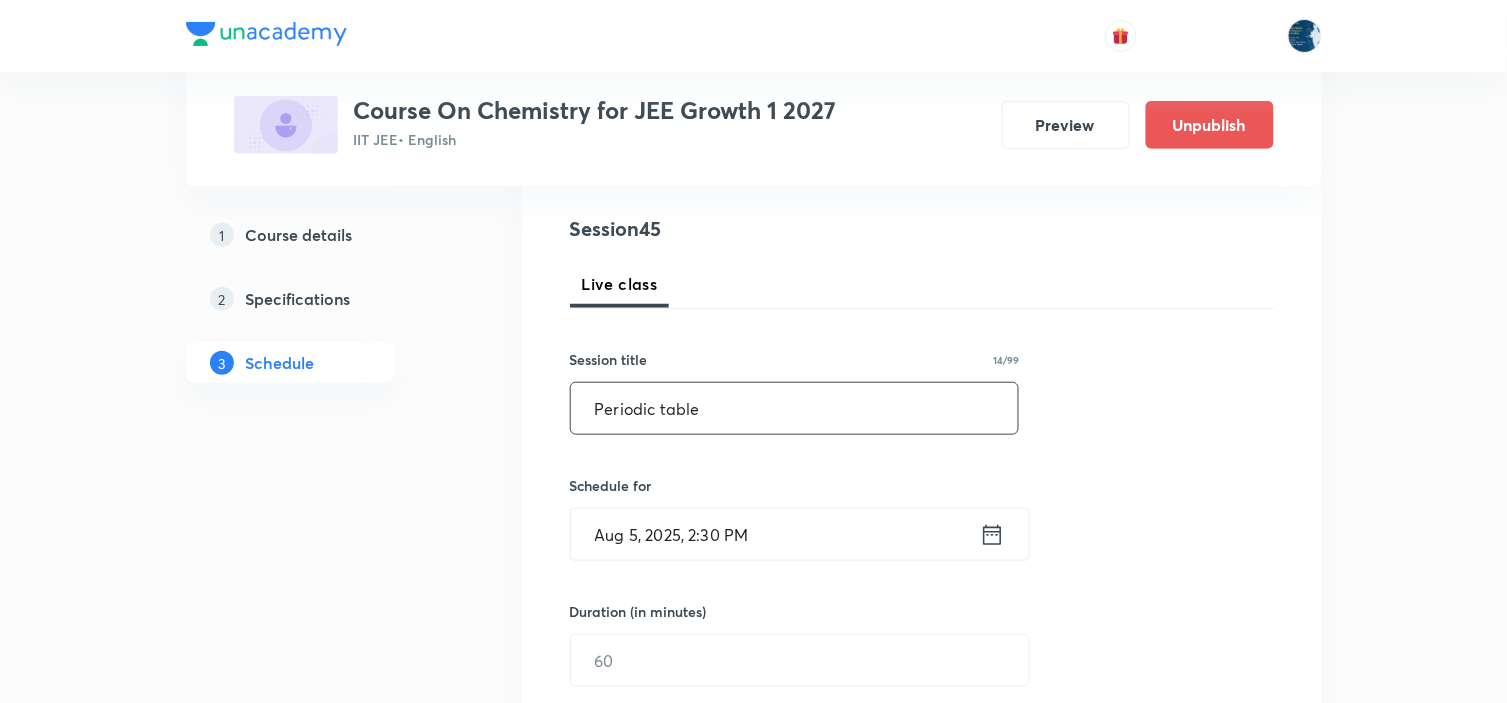 scroll, scrollTop: 222, scrollLeft: 0, axis: vertical 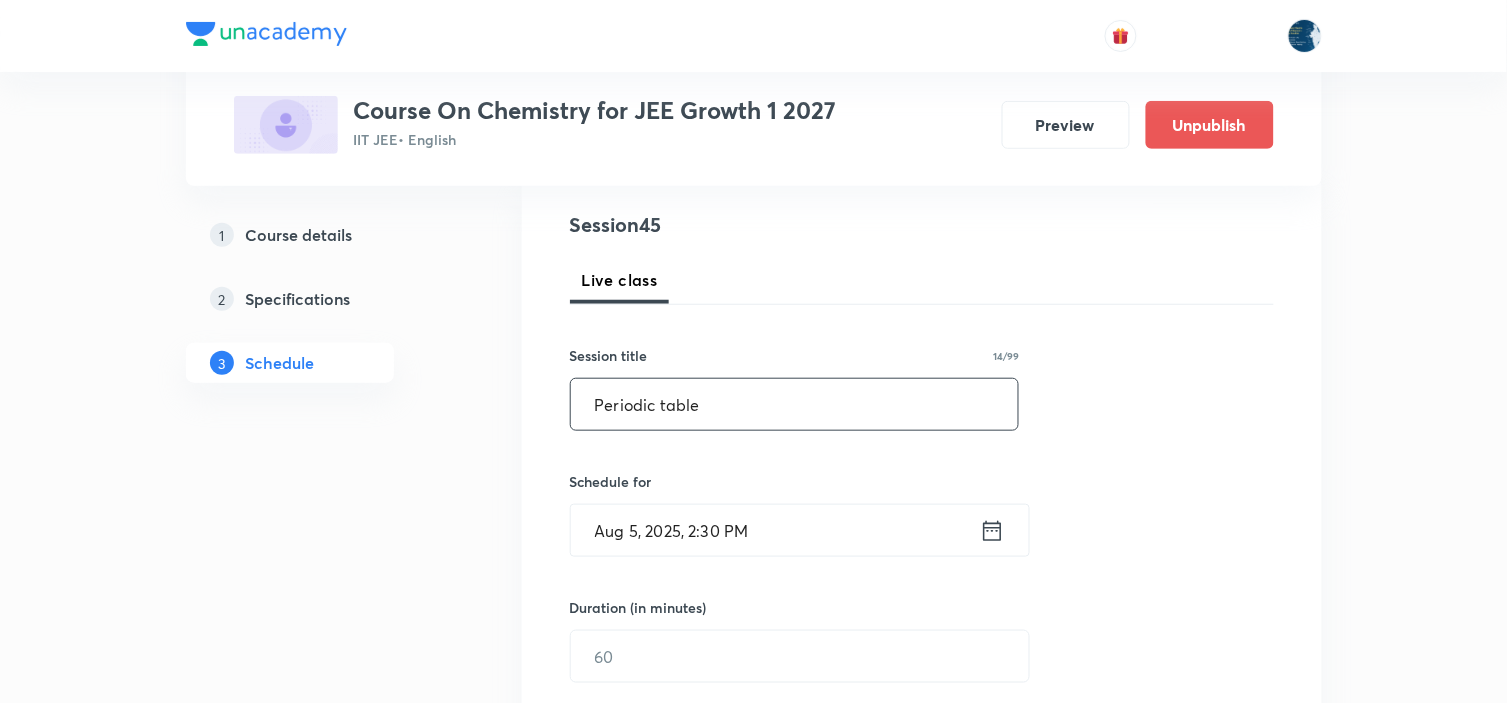 type on "Periodic table" 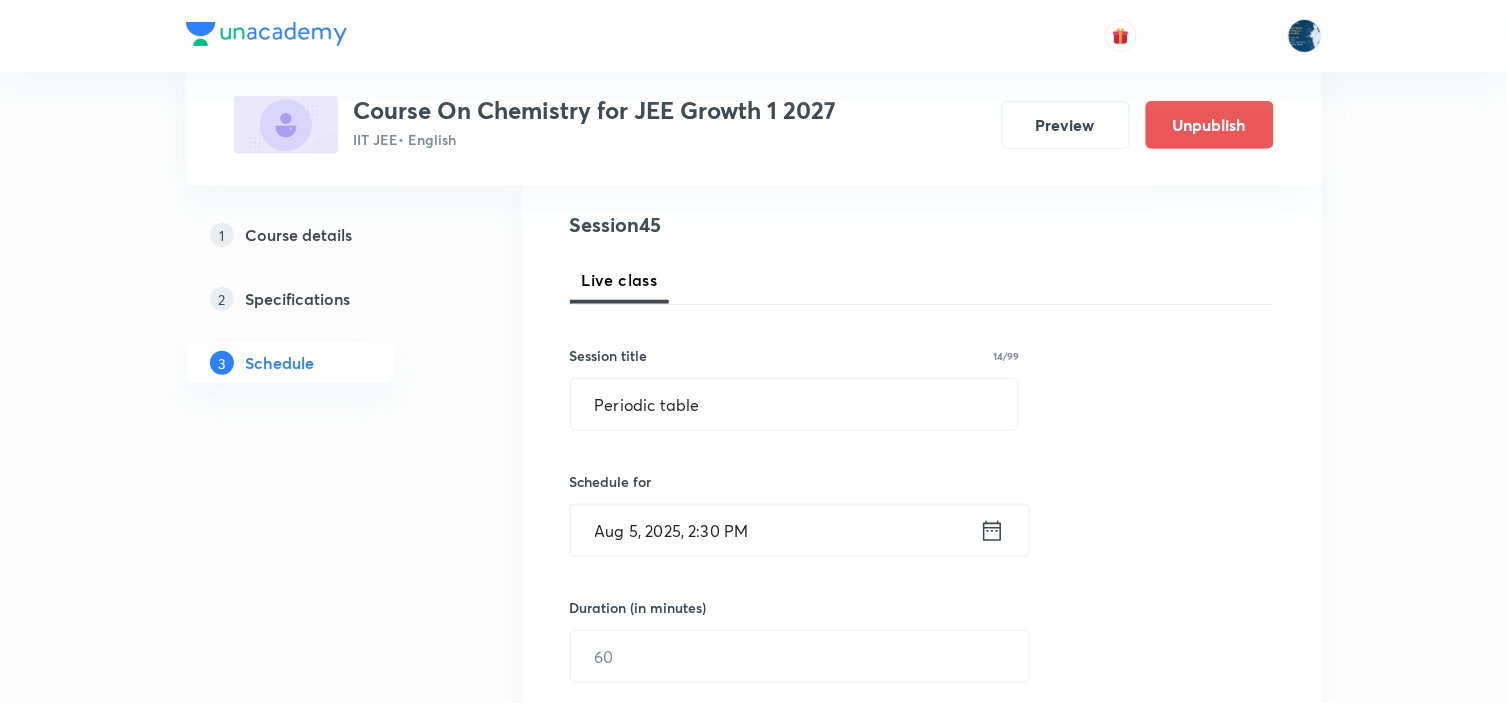 click on "Aug 5, 2025, 2:30 PM" at bounding box center [775, 530] 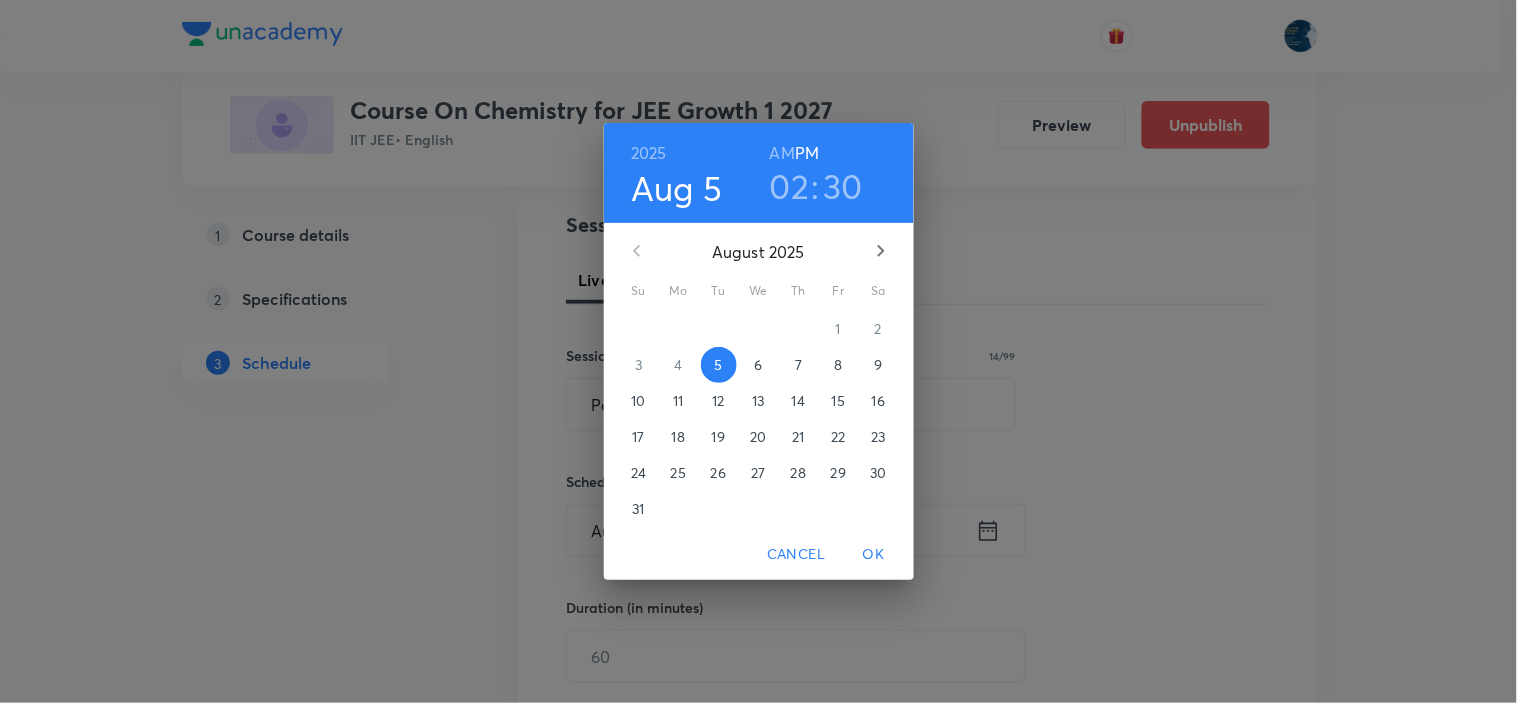 click on "30" at bounding box center (844, 186) 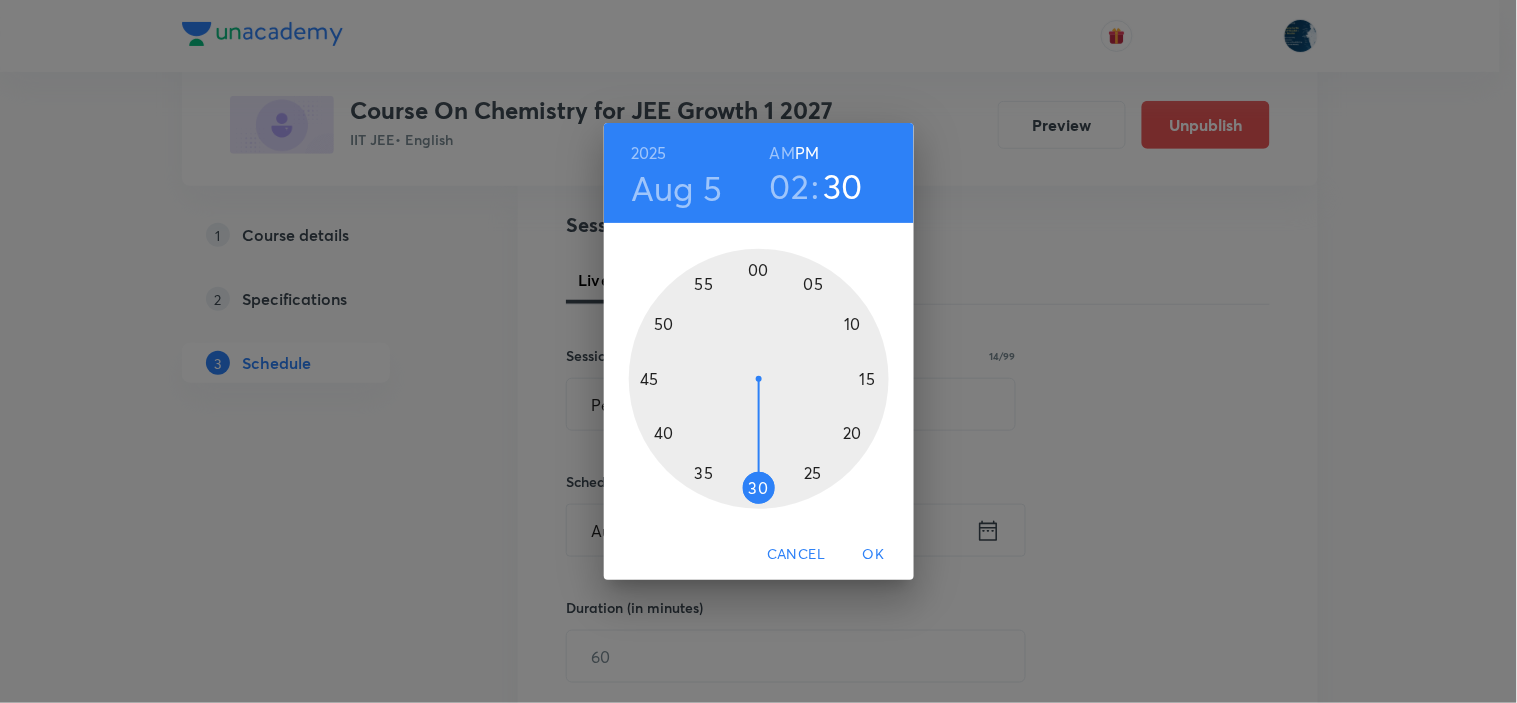 click at bounding box center [759, 379] 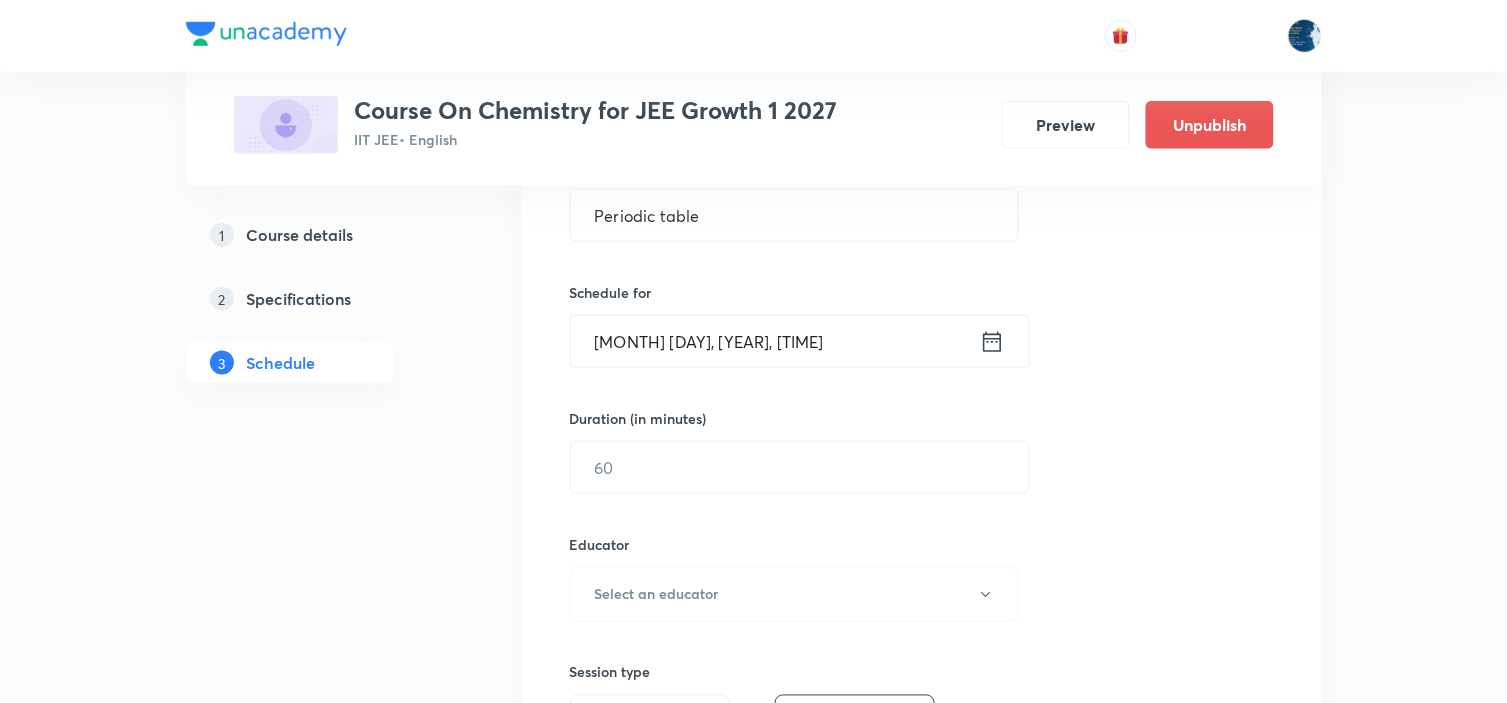 scroll, scrollTop: 444, scrollLeft: 0, axis: vertical 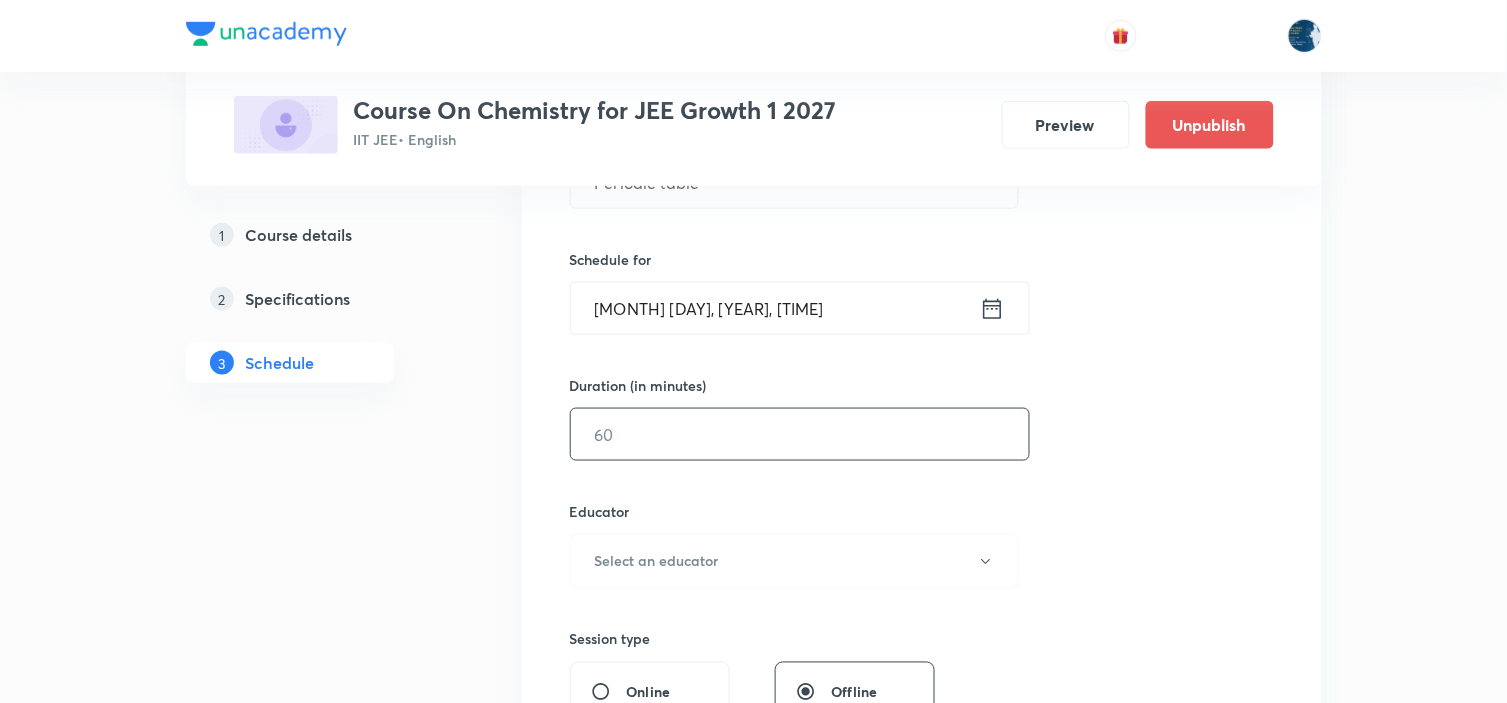 click at bounding box center (800, 434) 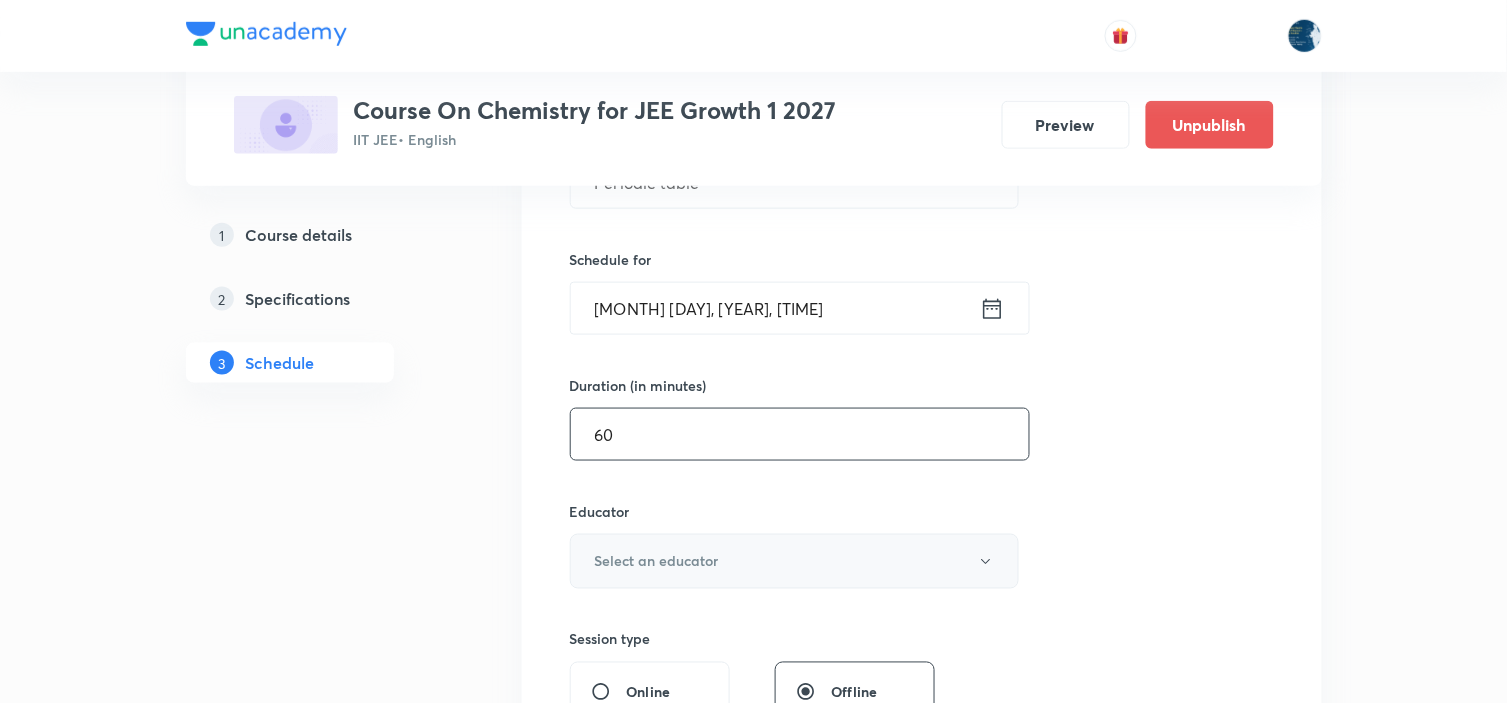 type on "60" 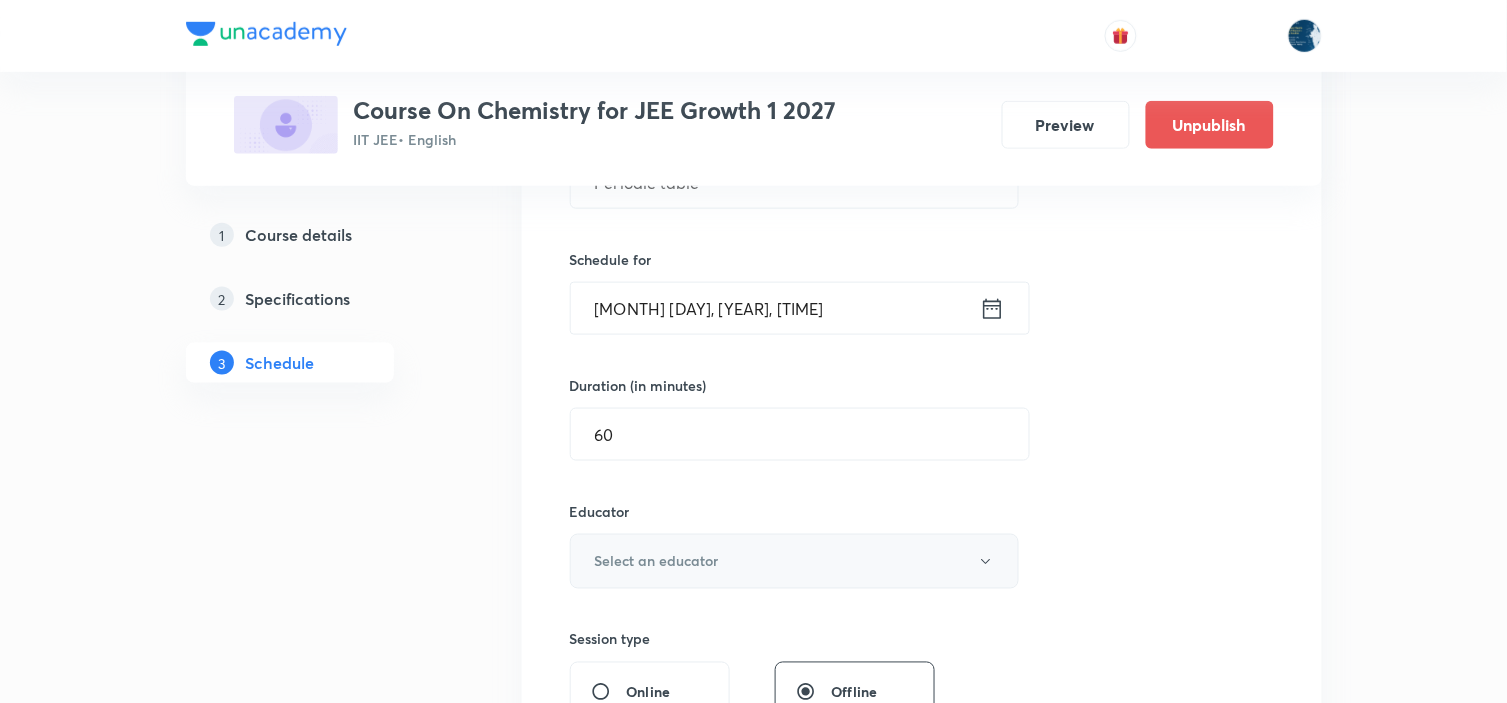 click on "Select an educator" at bounding box center (795, 561) 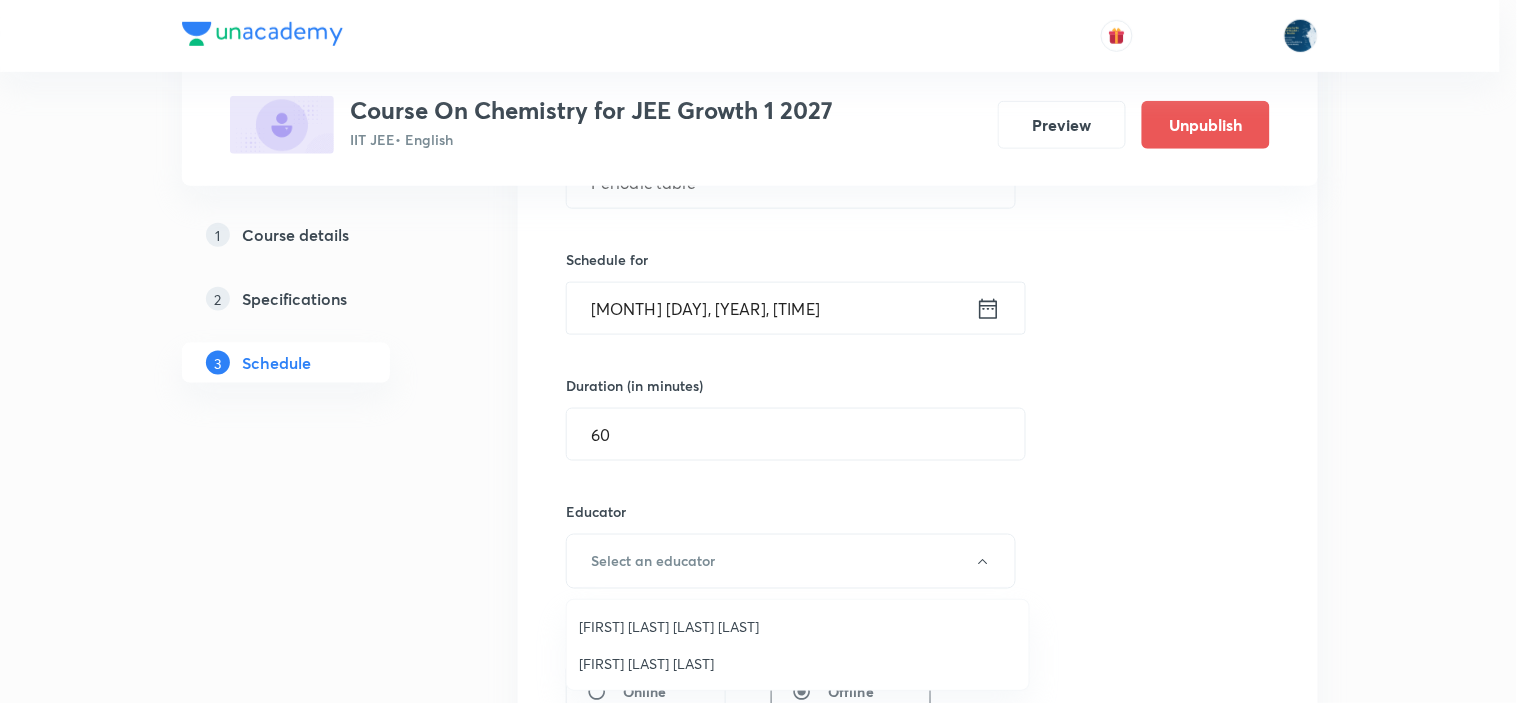 click on "Sripati Surya Dilip" at bounding box center (798, 663) 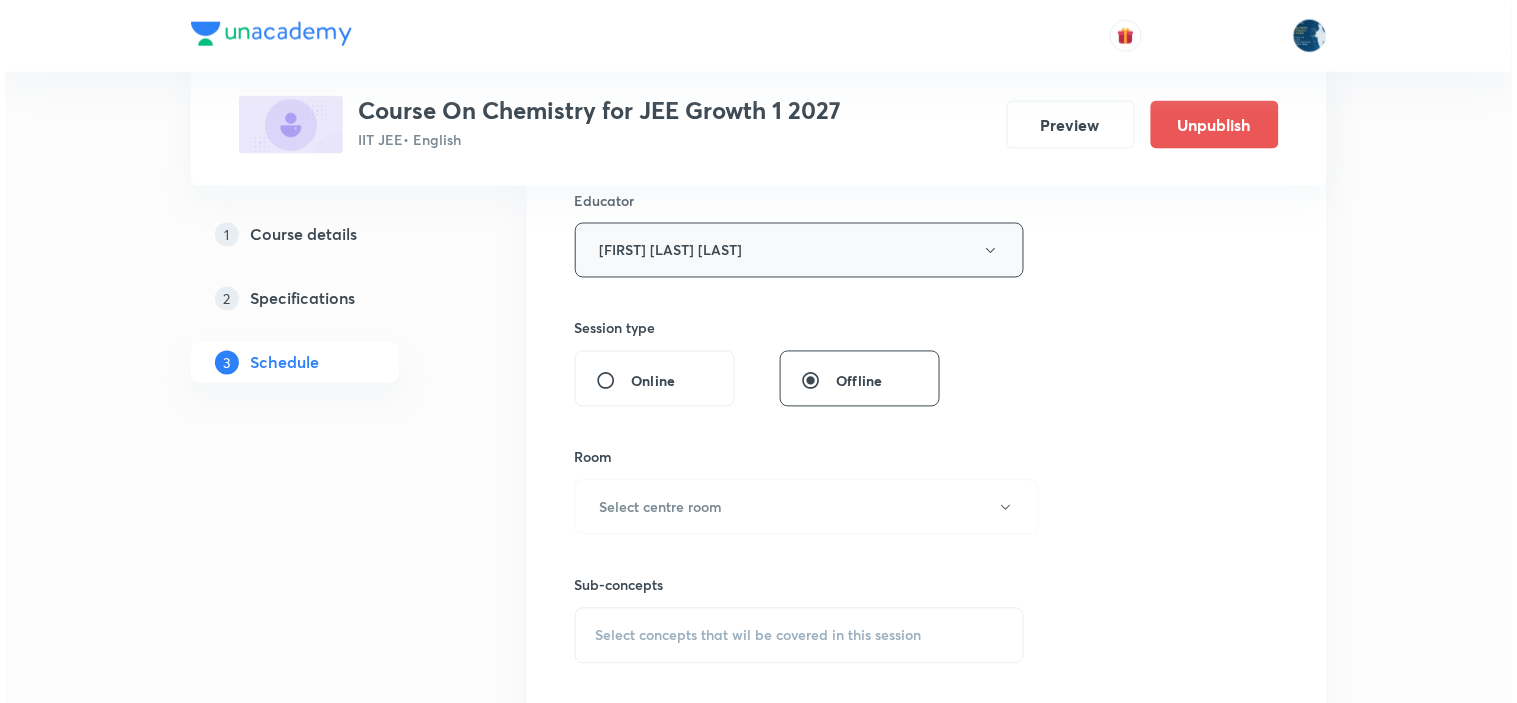 scroll, scrollTop: 777, scrollLeft: 0, axis: vertical 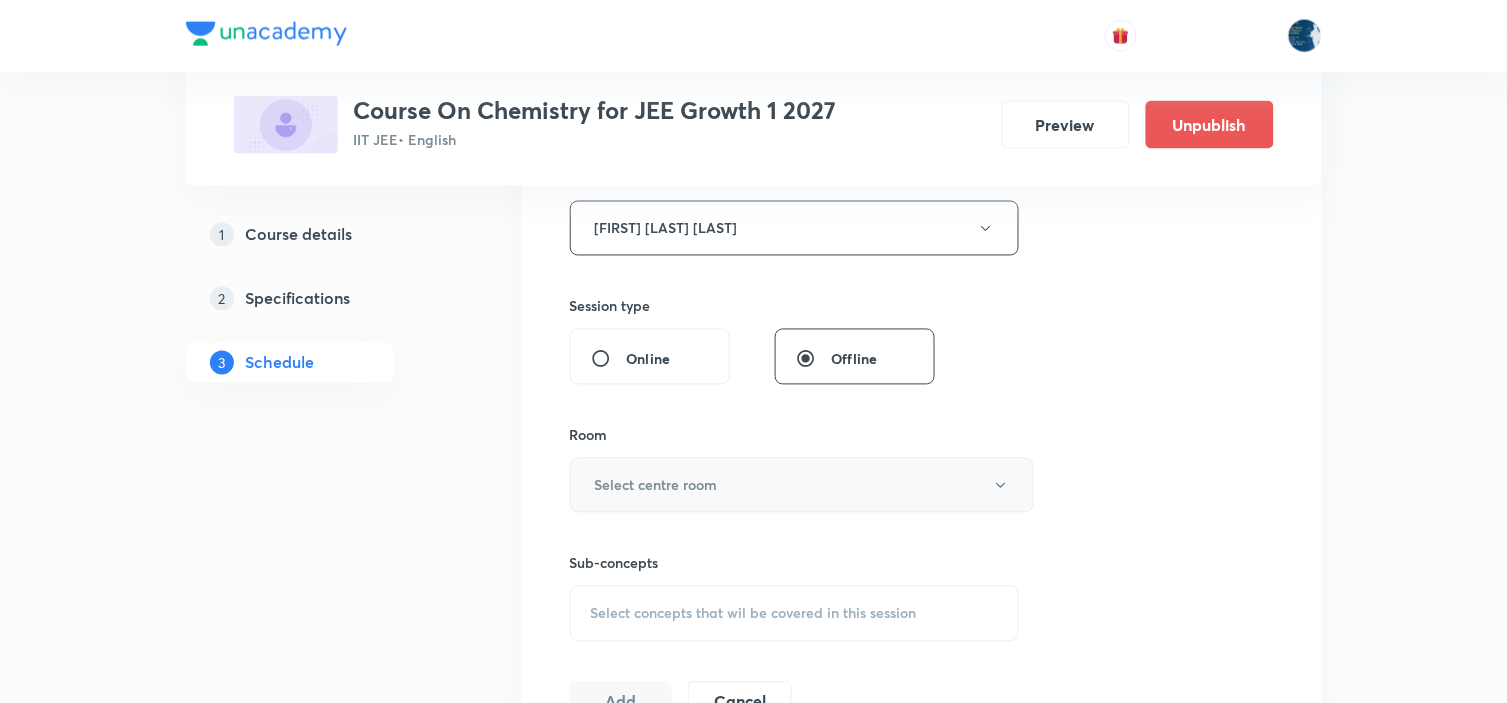 click on "Select centre room" at bounding box center (656, 485) 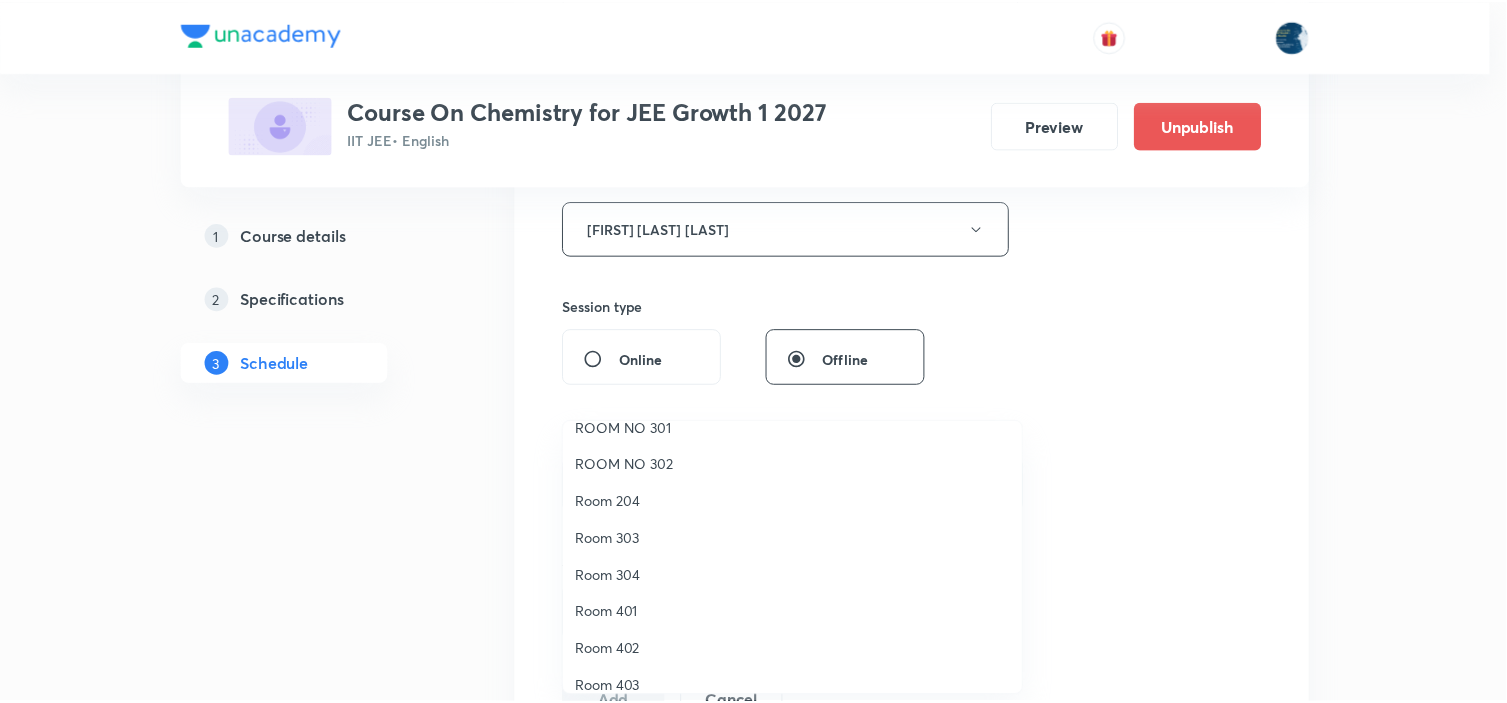 scroll, scrollTop: 371, scrollLeft: 0, axis: vertical 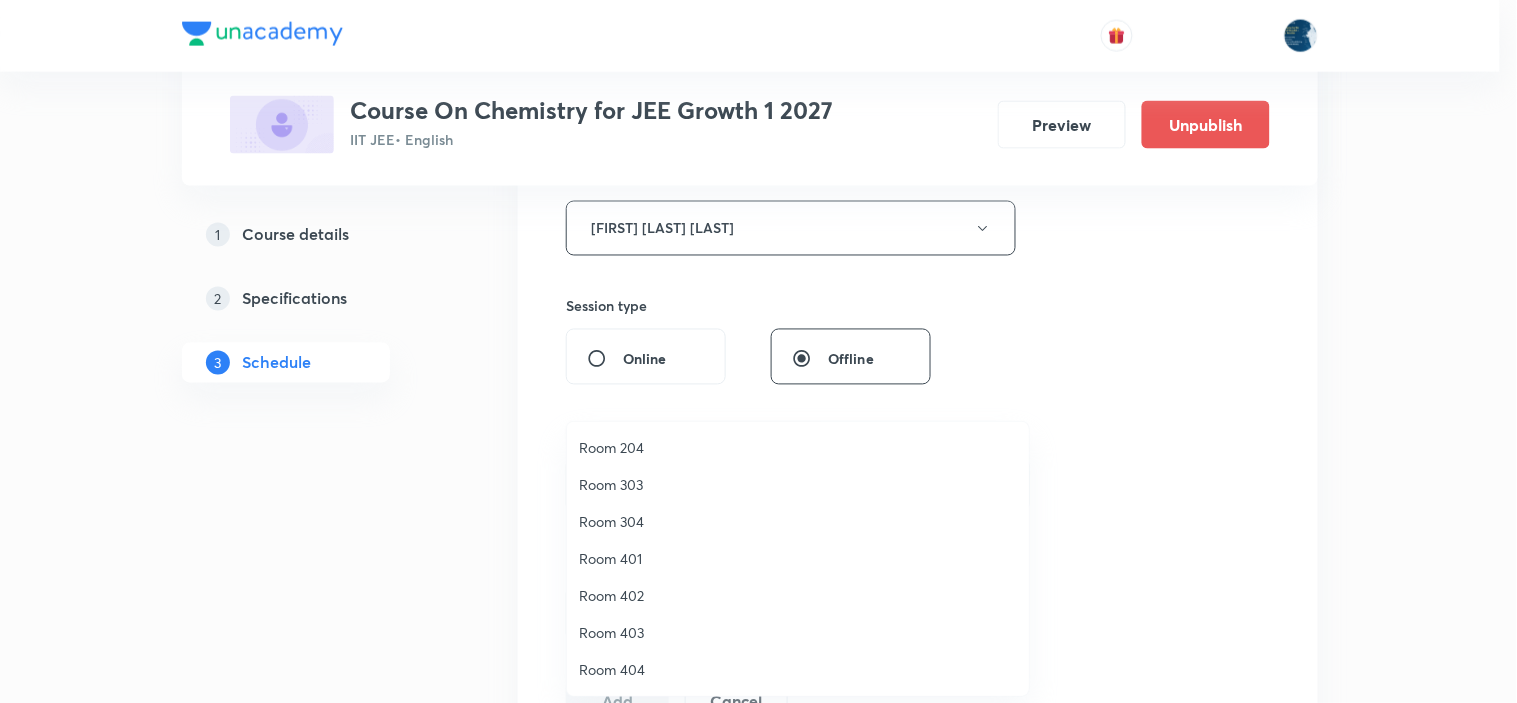 click on "Room 401" at bounding box center (798, 558) 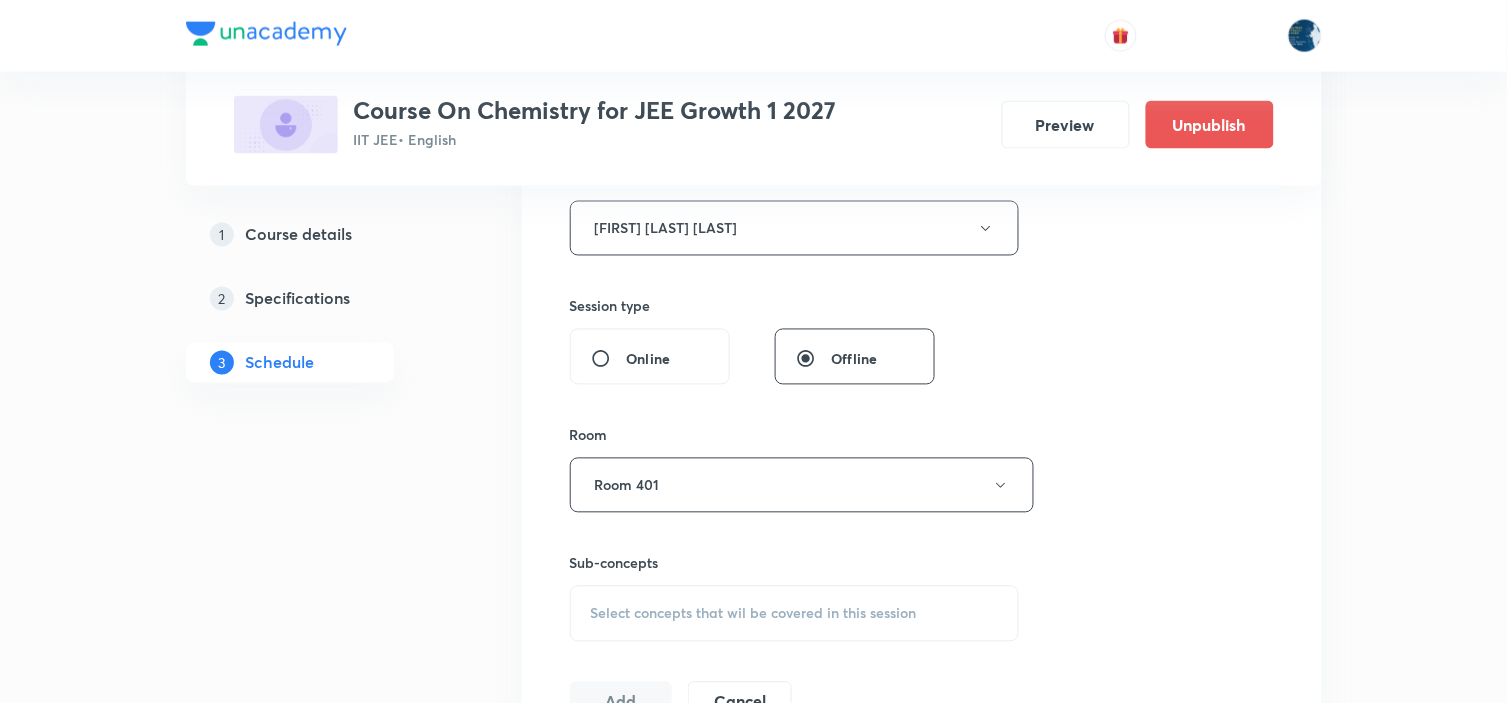 scroll, scrollTop: 888, scrollLeft: 0, axis: vertical 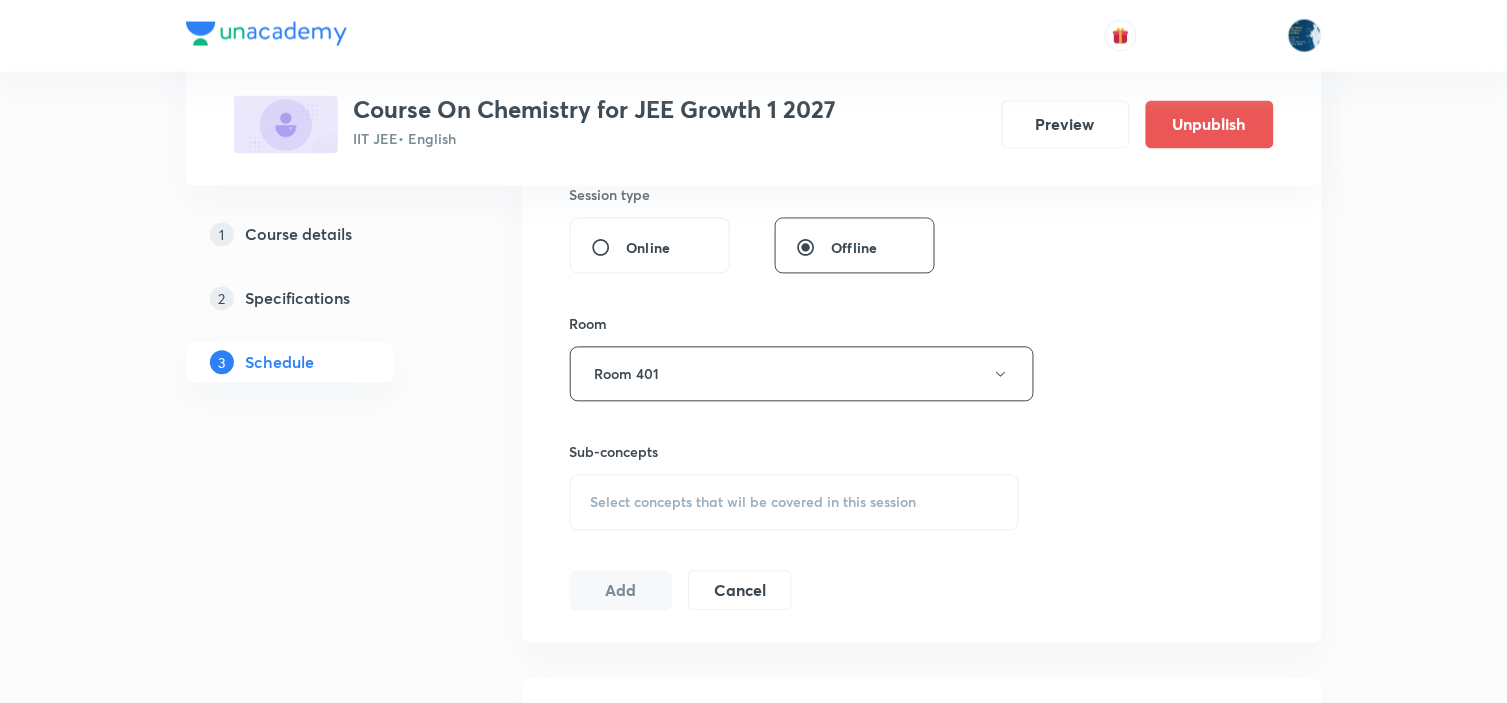 click on "Select concepts that wil be covered in this session" at bounding box center (795, 503) 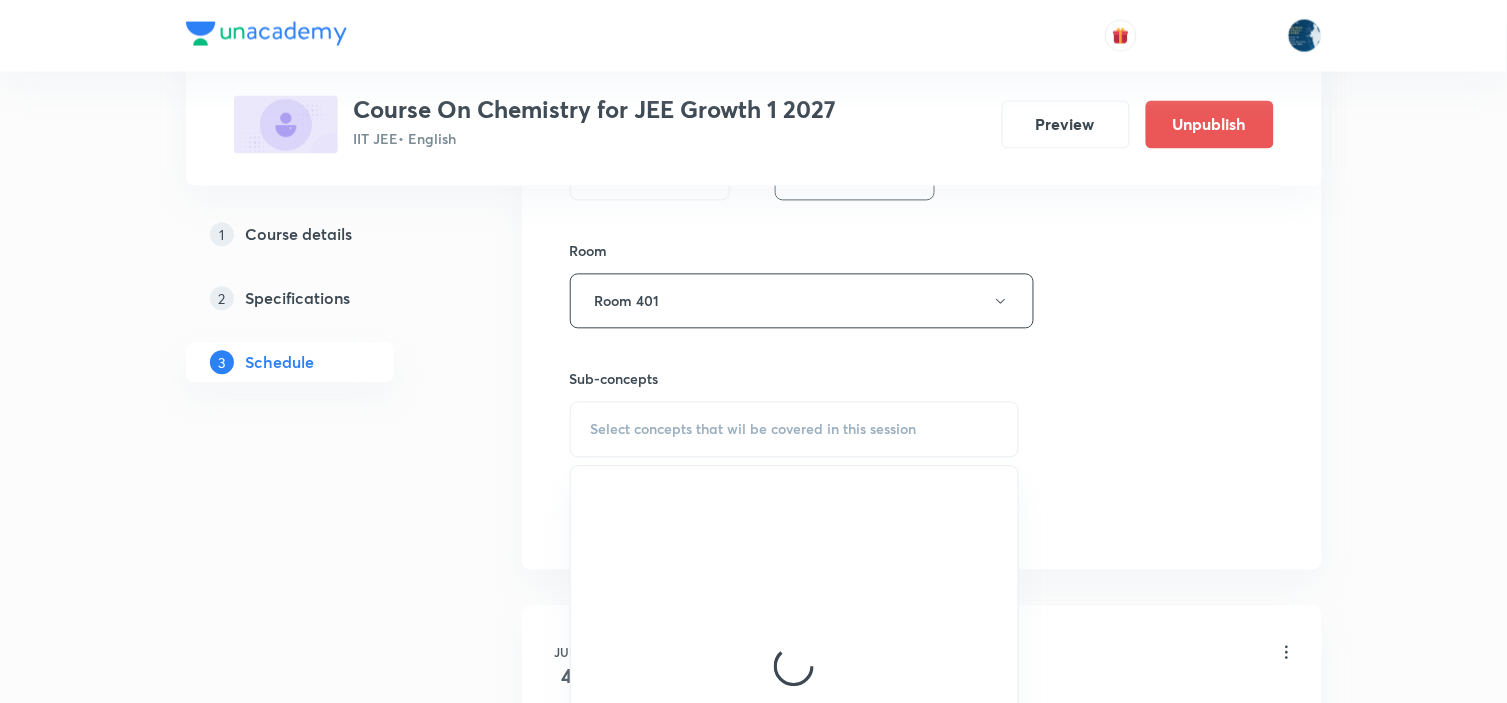scroll, scrollTop: 1000, scrollLeft: 0, axis: vertical 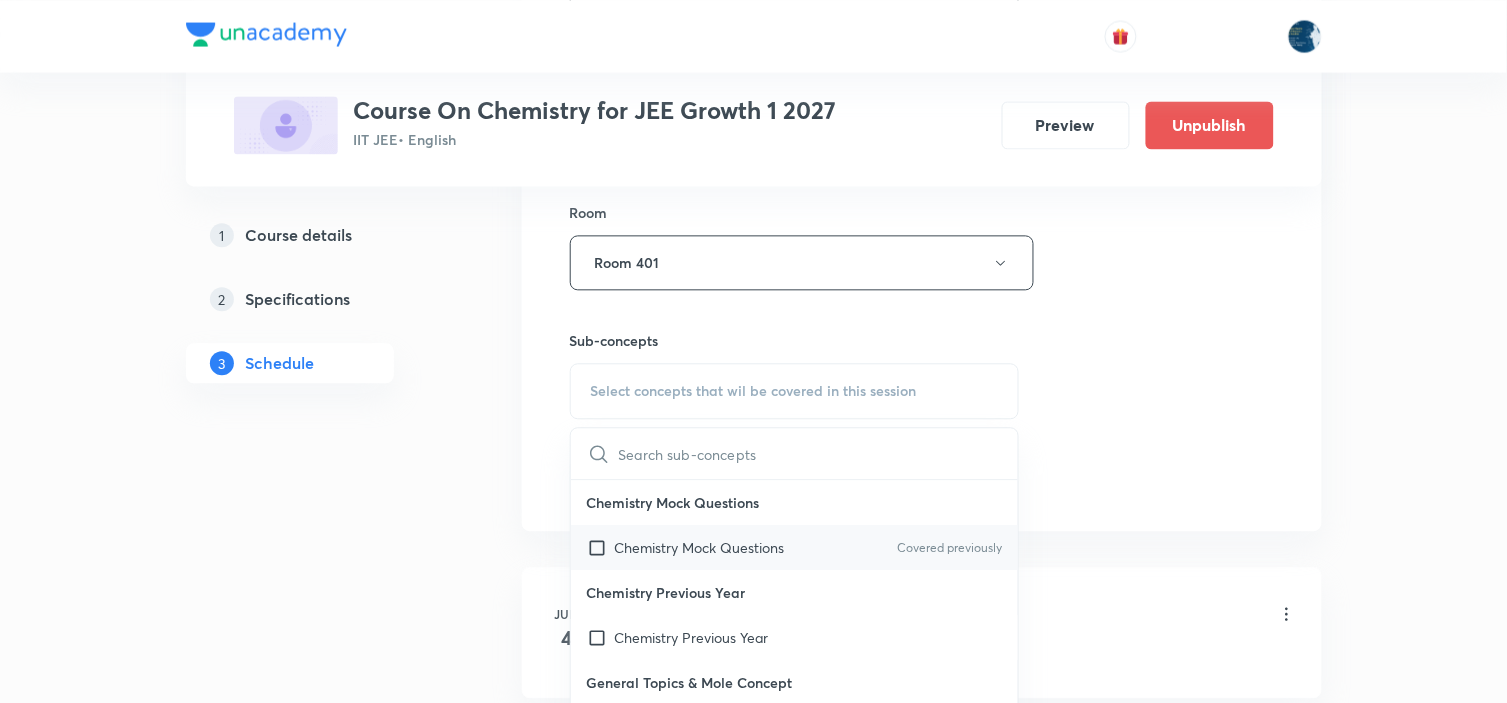 click on "Chemistry Mock Questions" at bounding box center [700, 547] 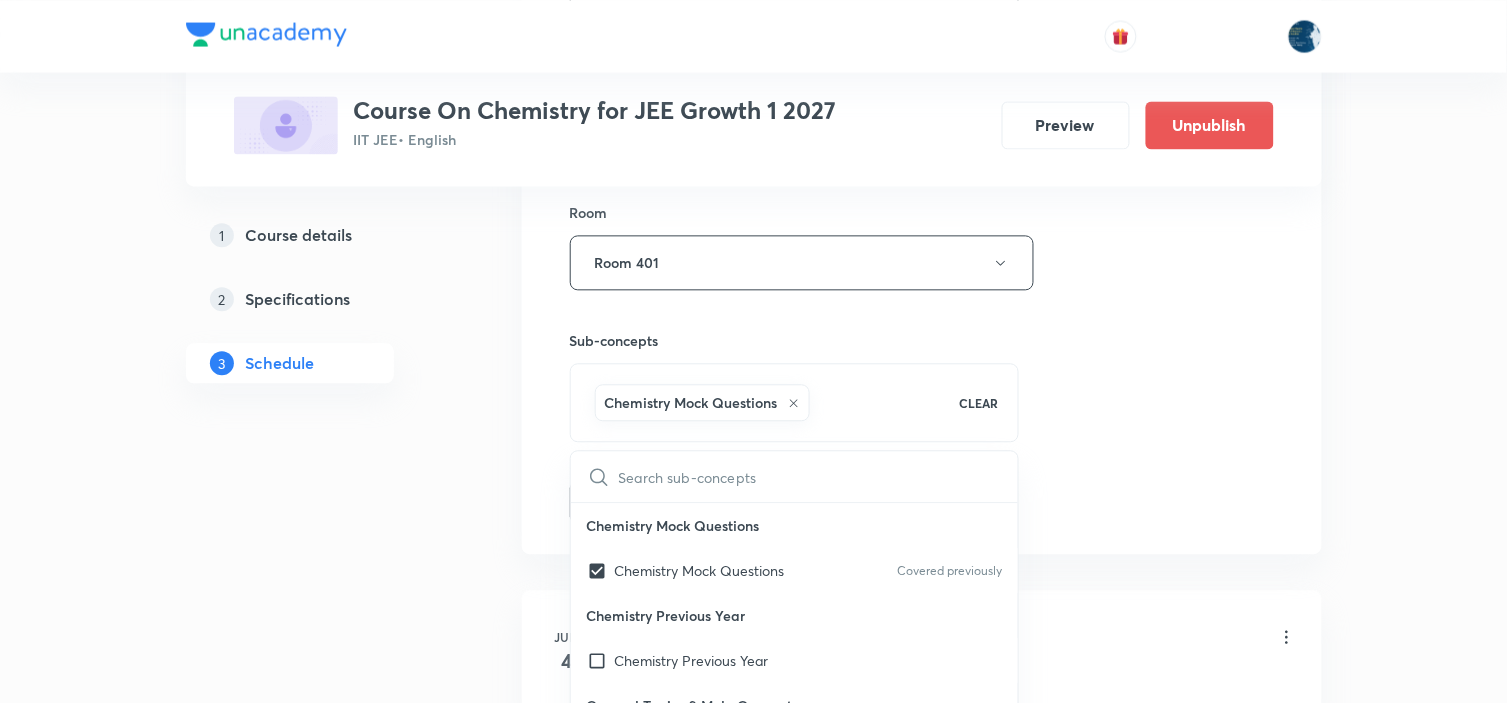 drag, startPoint x: 480, startPoint y: 474, endPoint x: 518, endPoint y: 491, distance: 41.62932 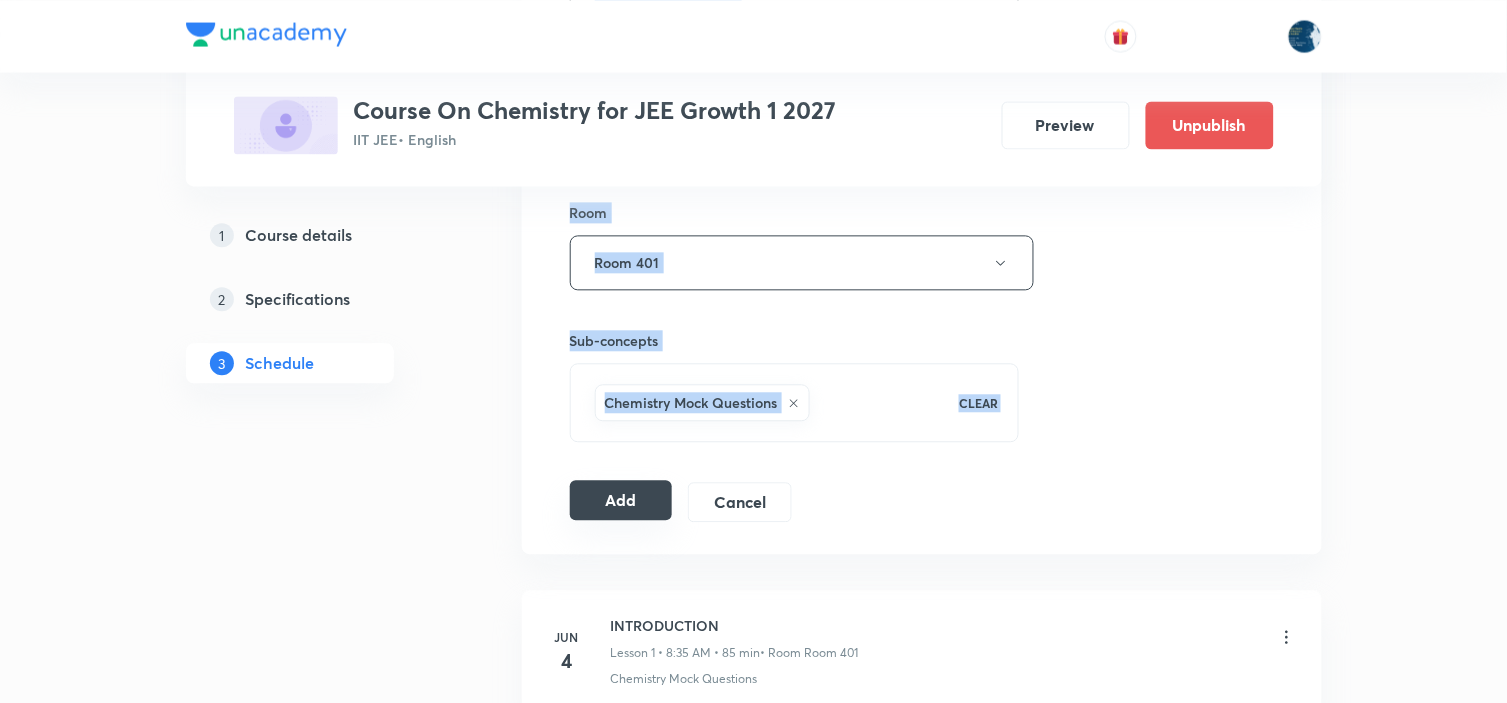 click on "Add" at bounding box center [621, 500] 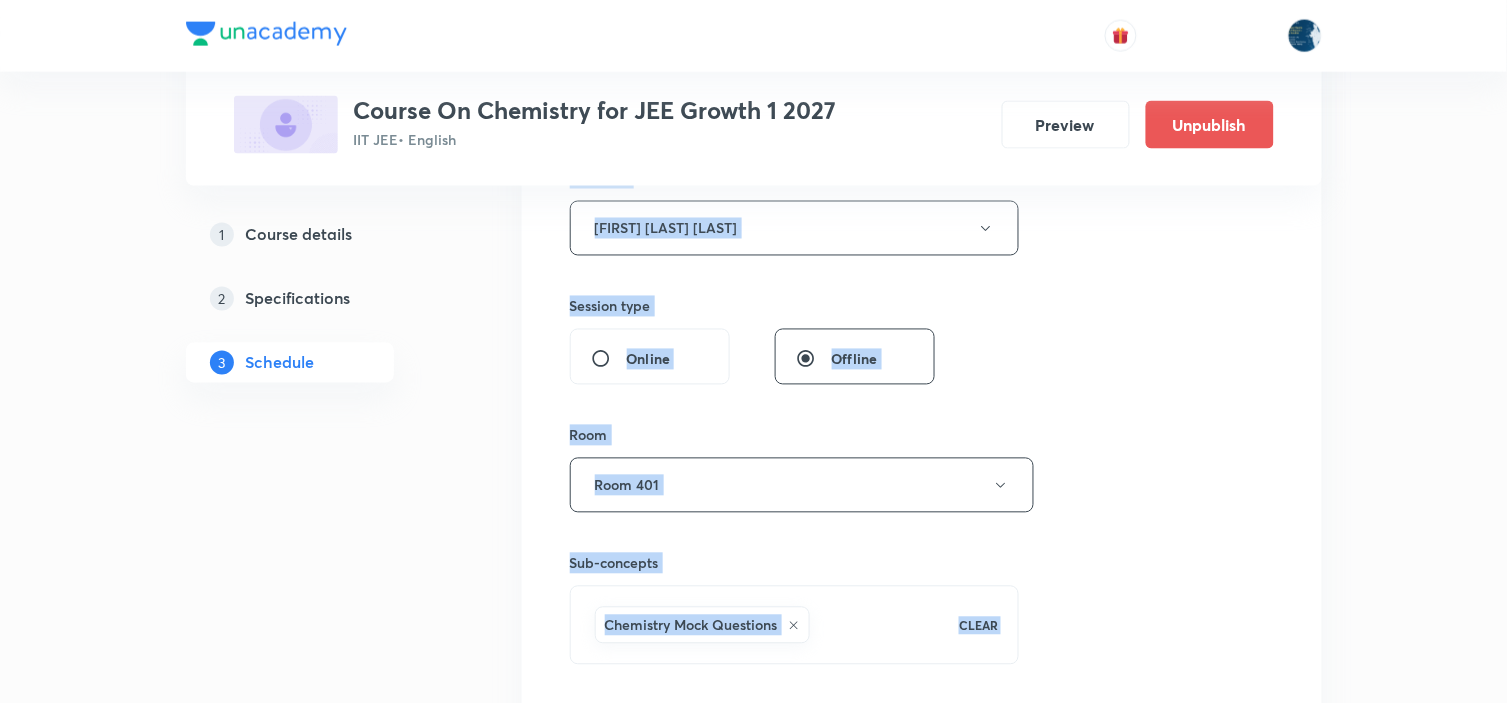 scroll, scrollTop: 666, scrollLeft: 0, axis: vertical 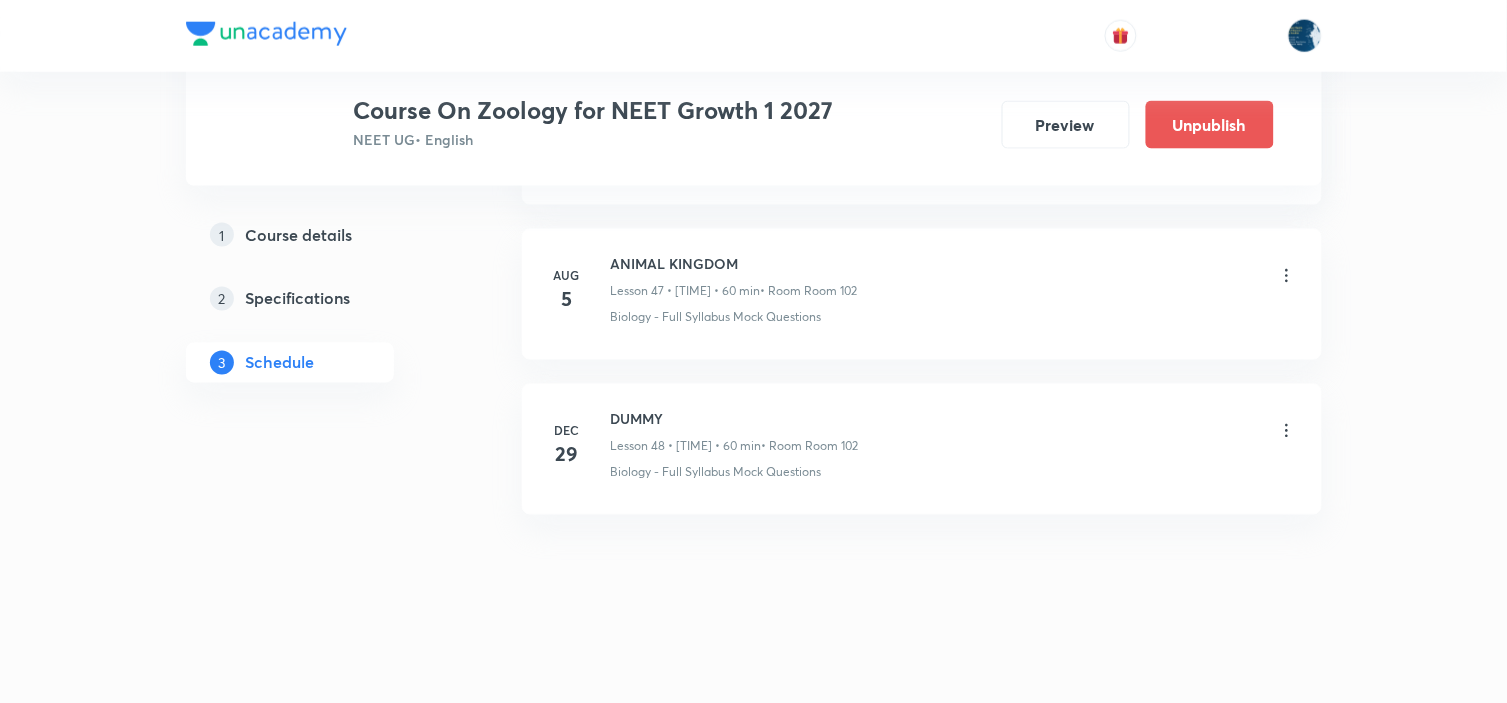 click 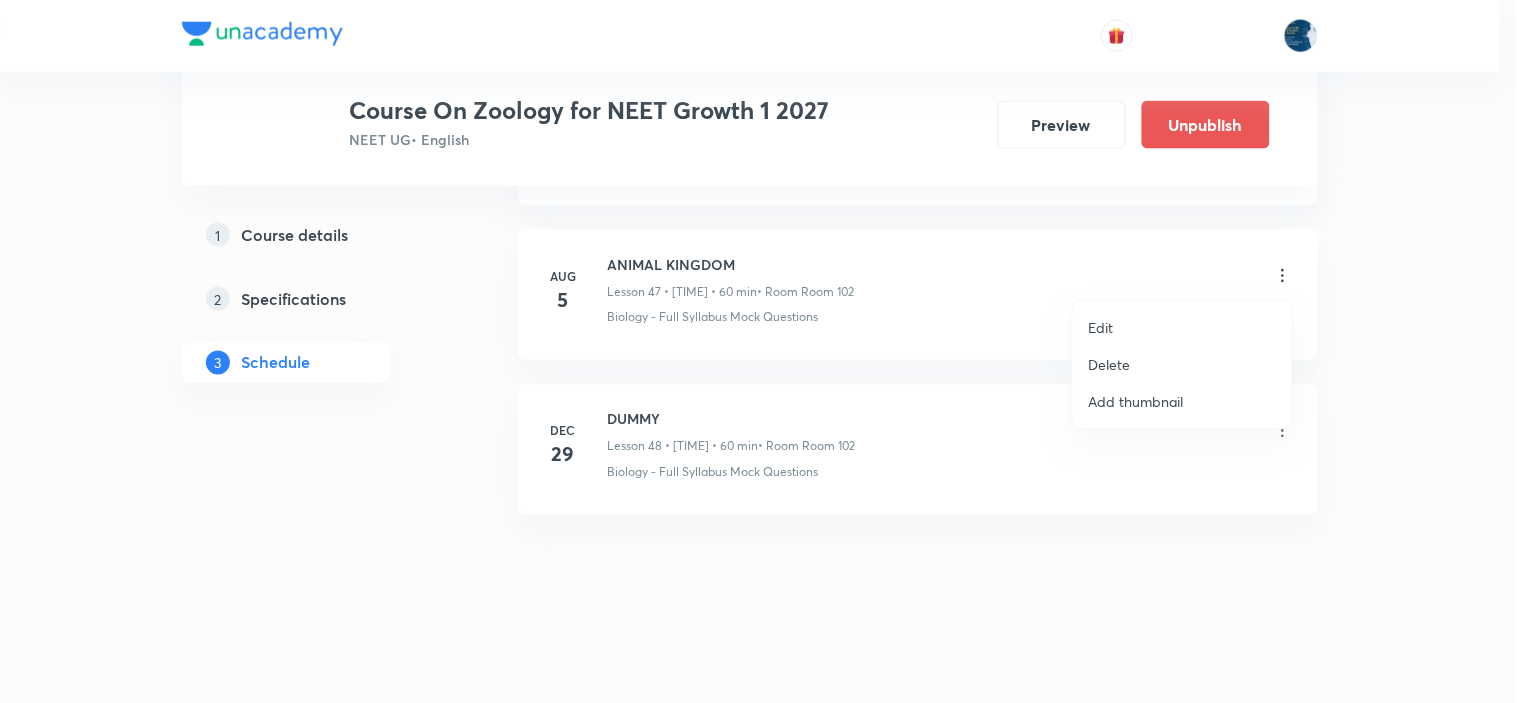 click on "Edit" at bounding box center [1182, 327] 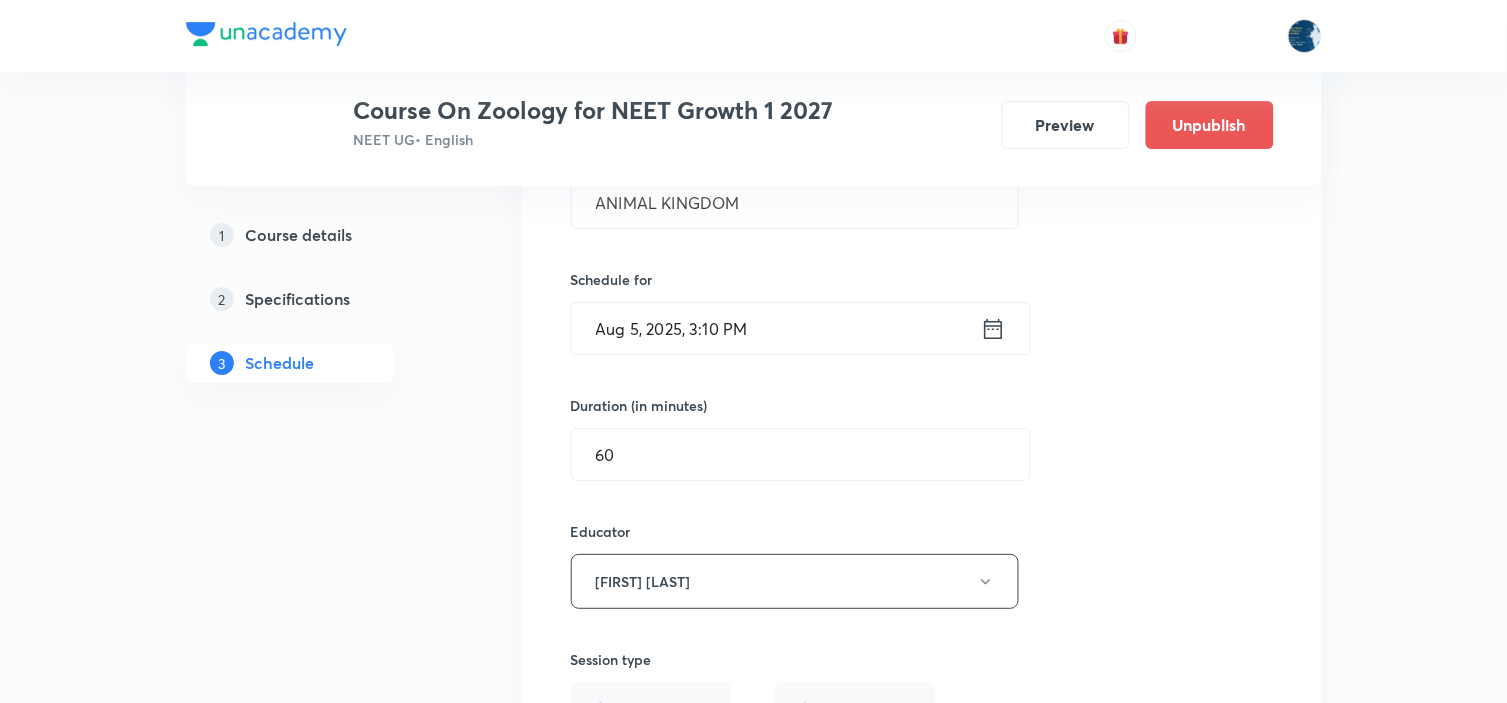 scroll, scrollTop: 7550, scrollLeft: 0, axis: vertical 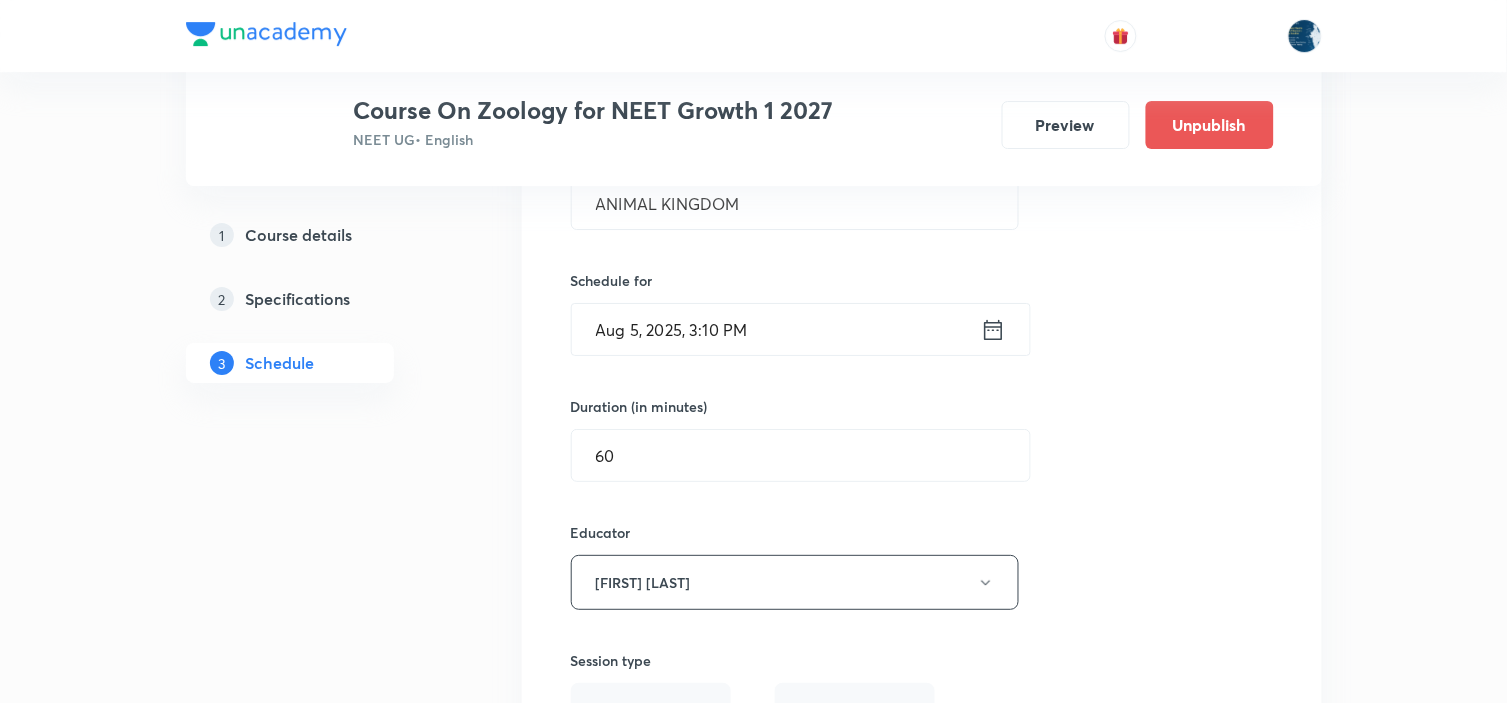 click on "Aug 5, 2025, 3:10 PM" at bounding box center [776, 329] 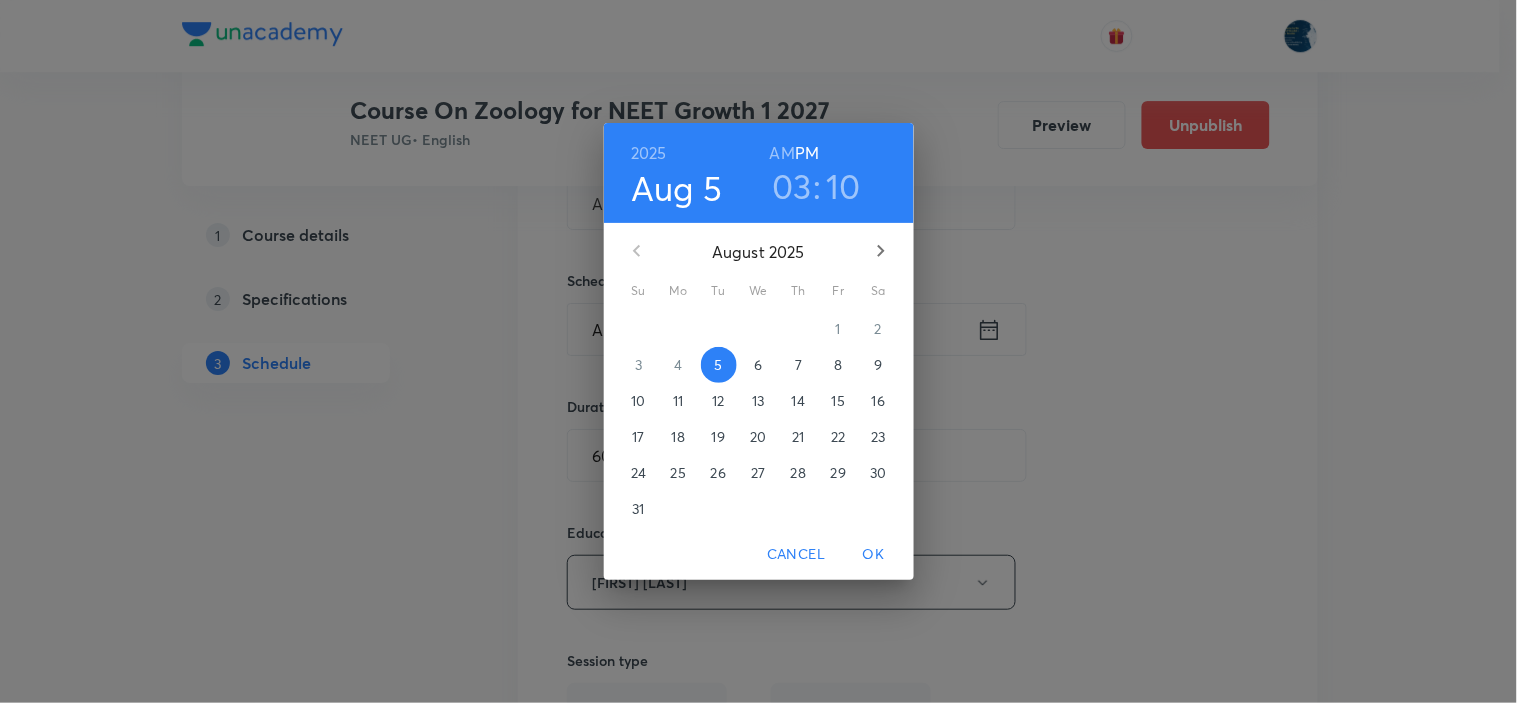 click on "6" at bounding box center [759, 365] 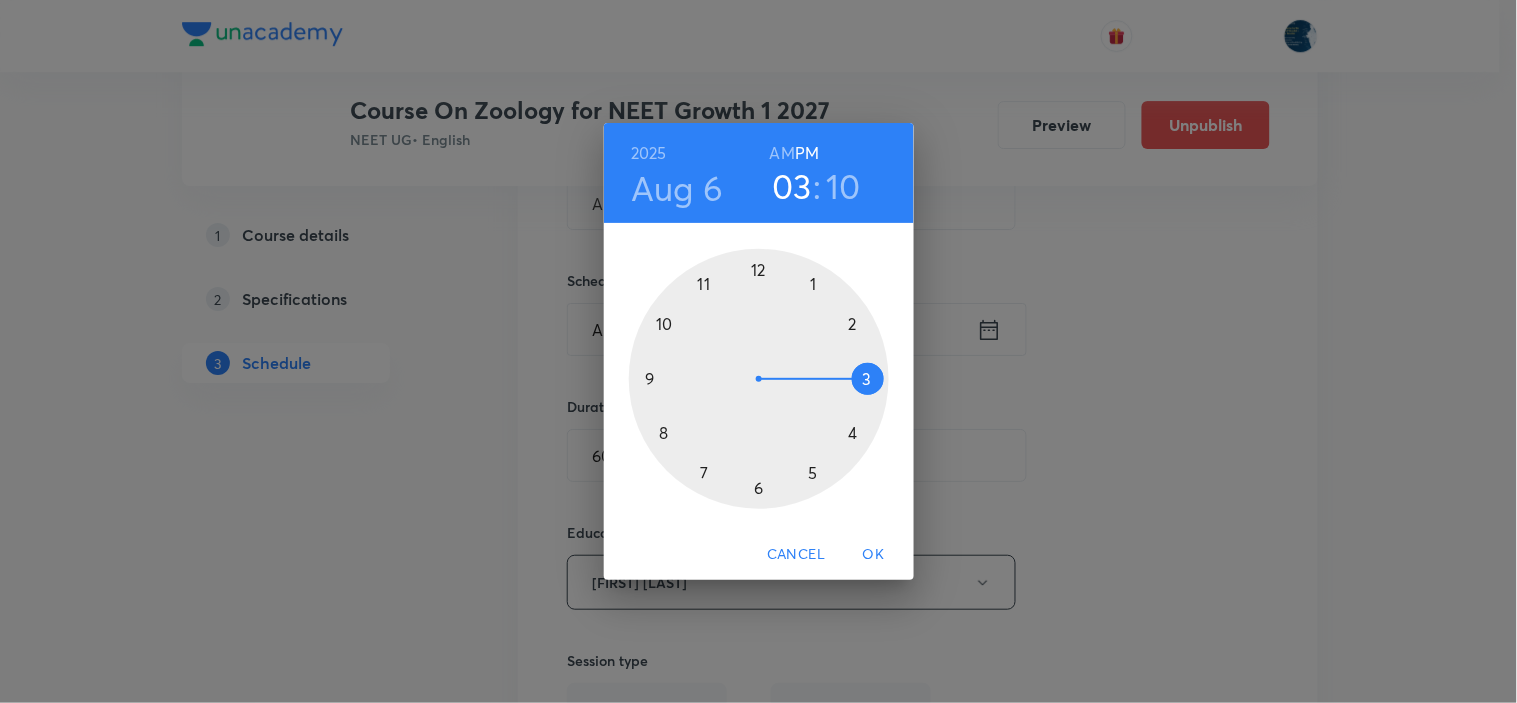 click on "OK" at bounding box center [874, 554] 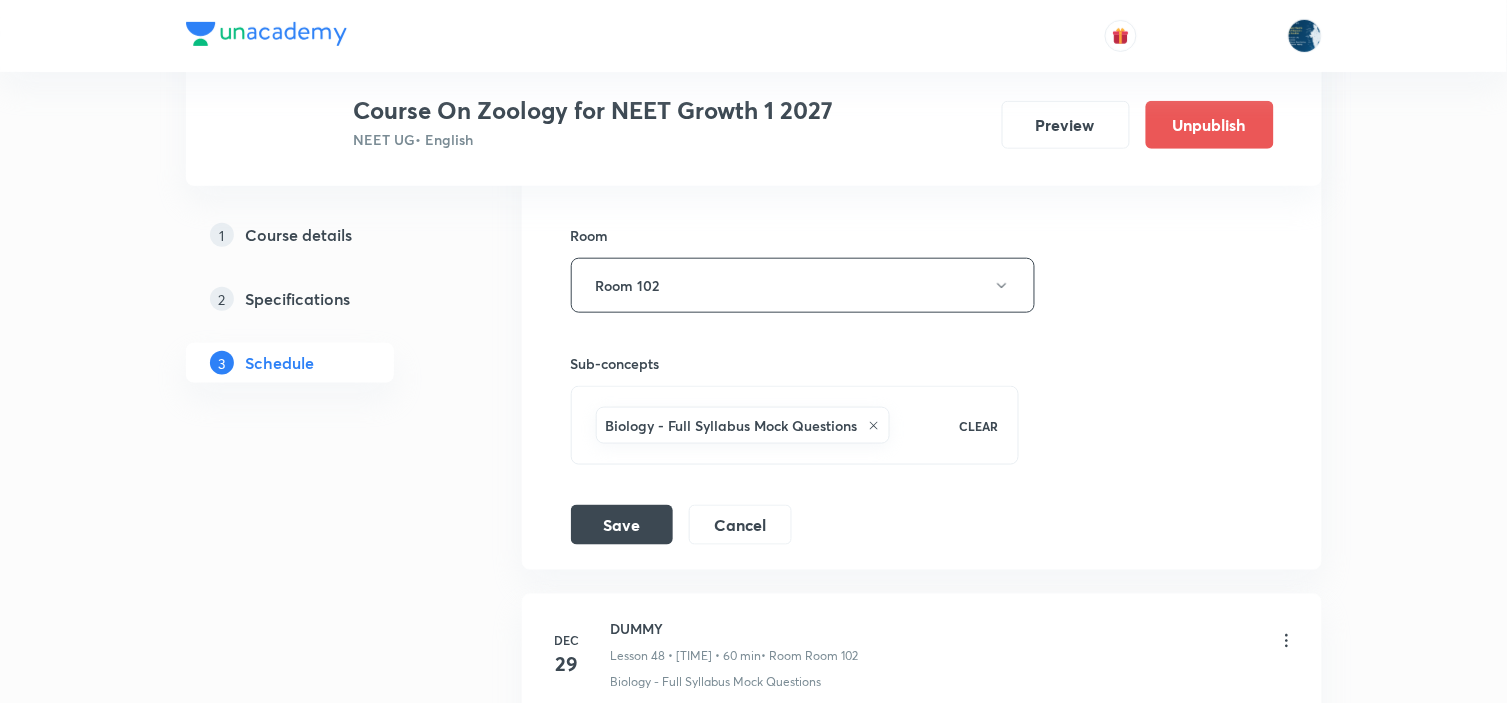 scroll, scrollTop: 8216, scrollLeft: 0, axis: vertical 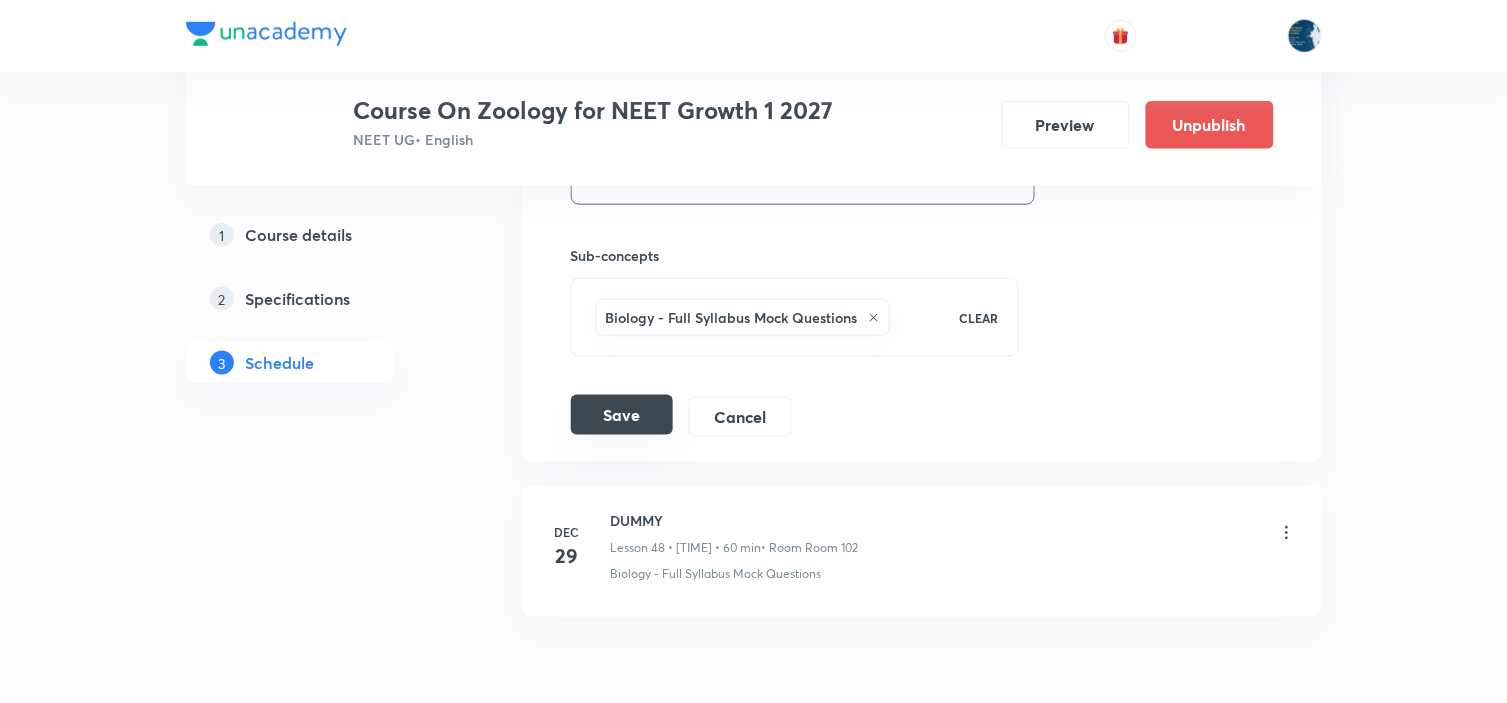 click on "Save" at bounding box center [622, 415] 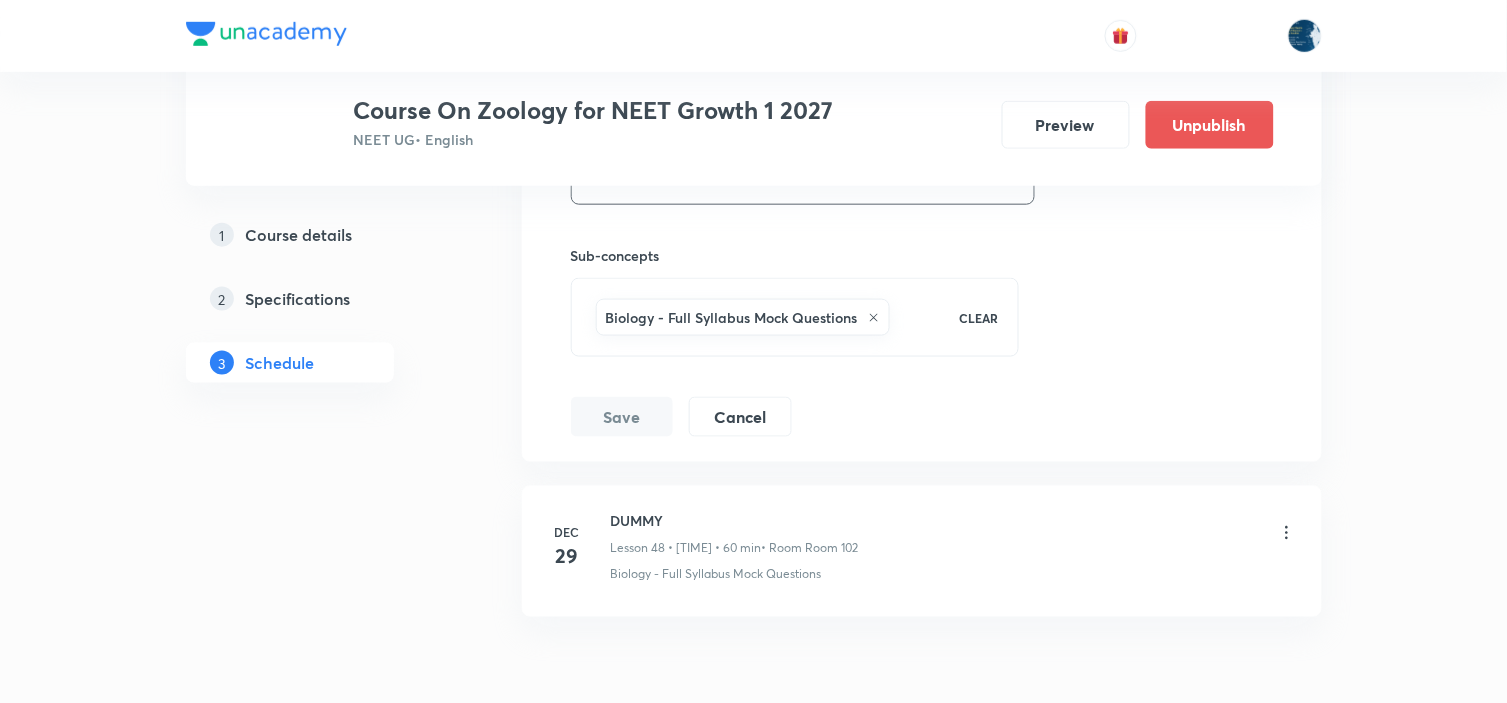 scroll, scrollTop: 7428, scrollLeft: 0, axis: vertical 